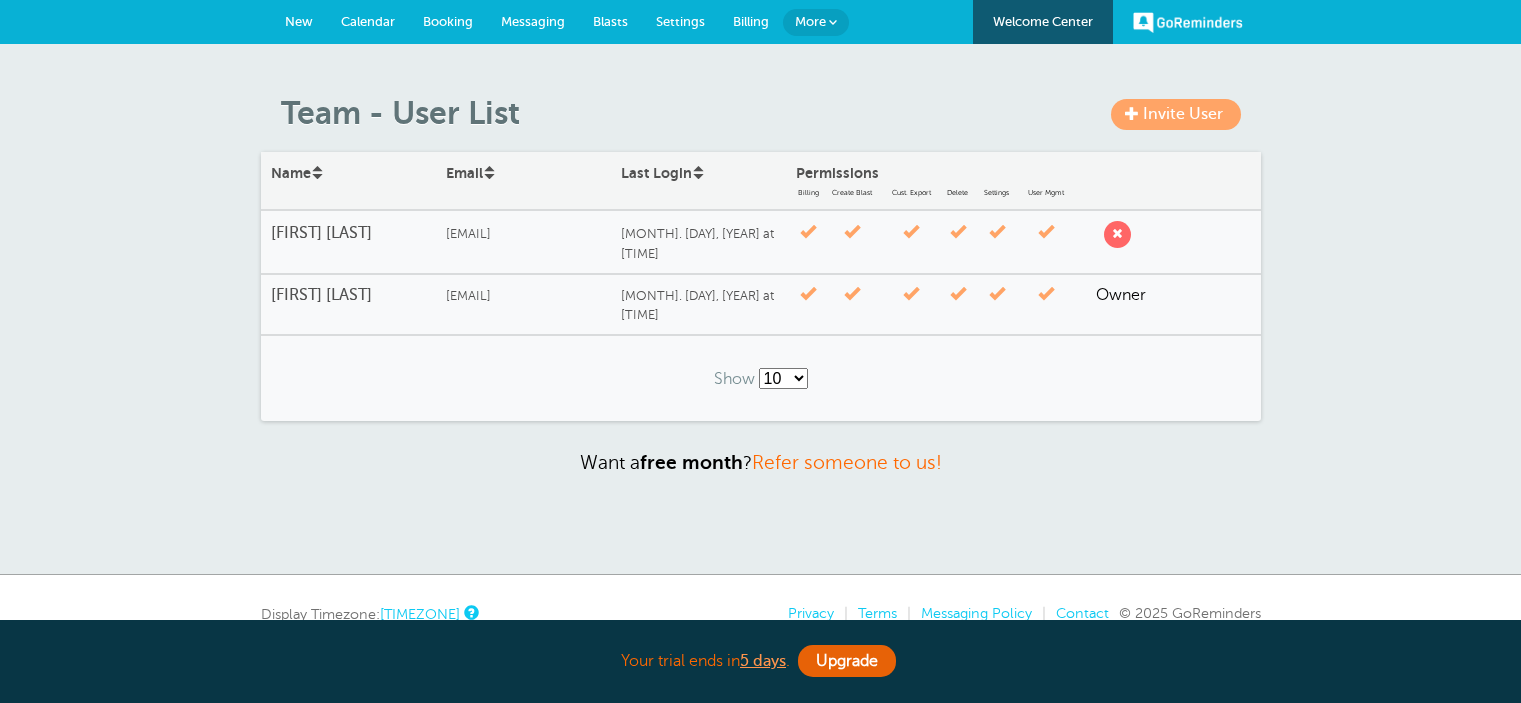 scroll, scrollTop: 0, scrollLeft: 0, axis: both 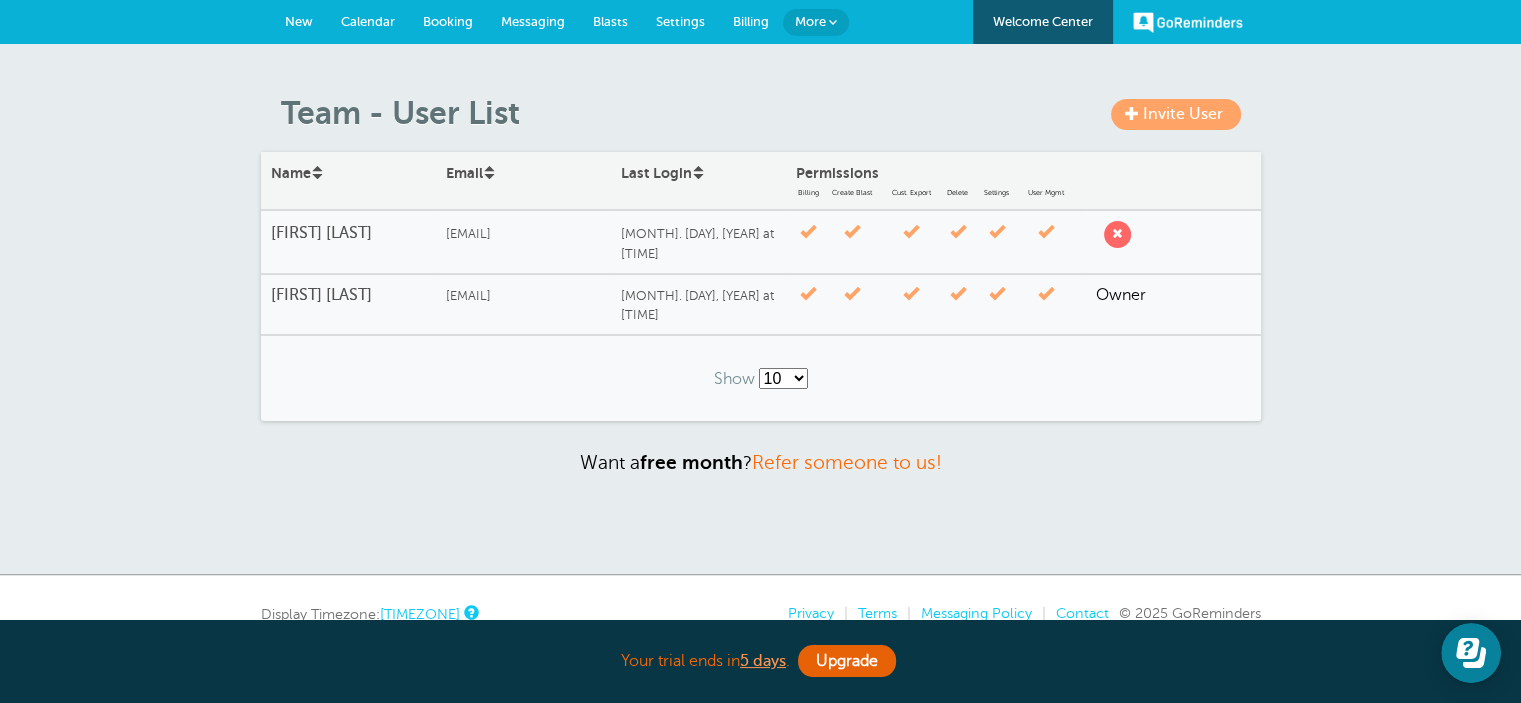 click on "Calendar" at bounding box center (368, 21) 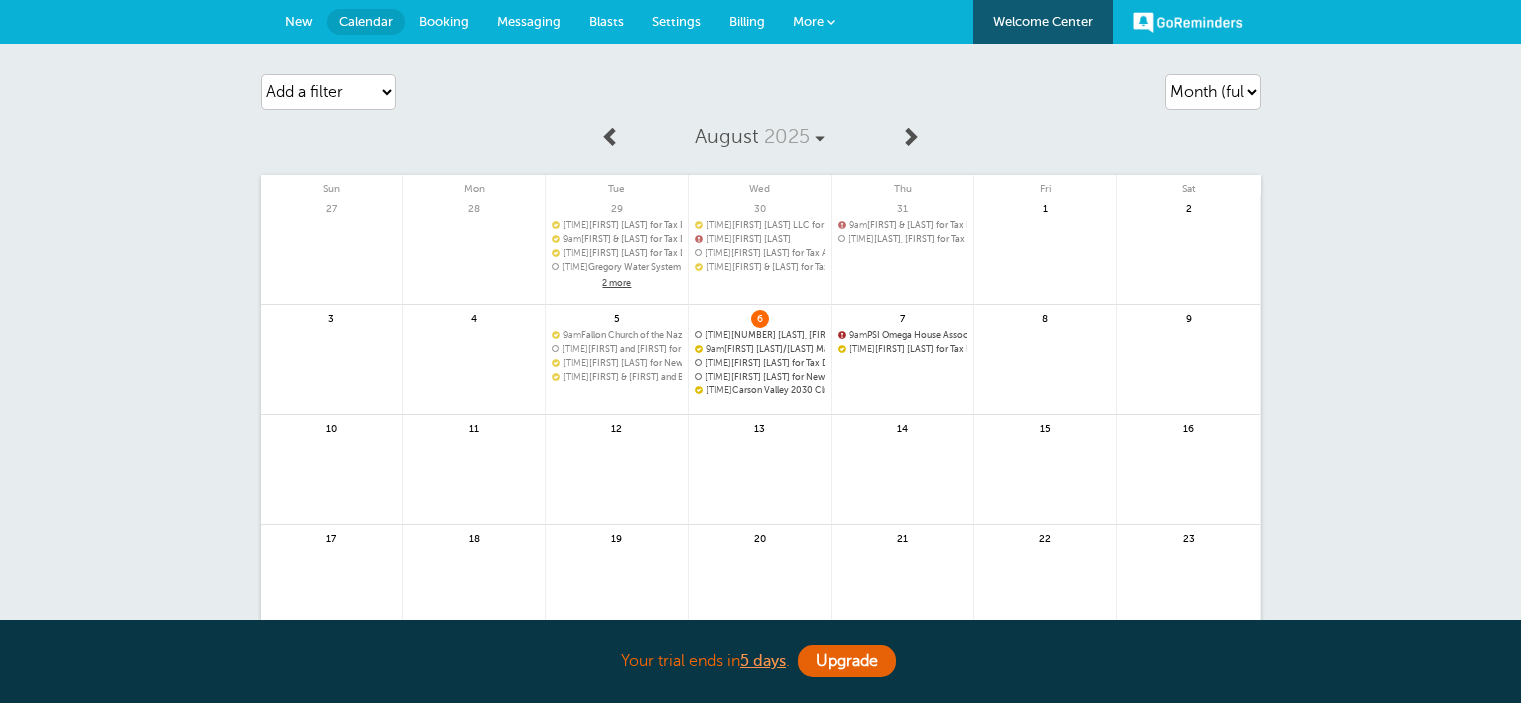 scroll, scrollTop: 0, scrollLeft: 0, axis: both 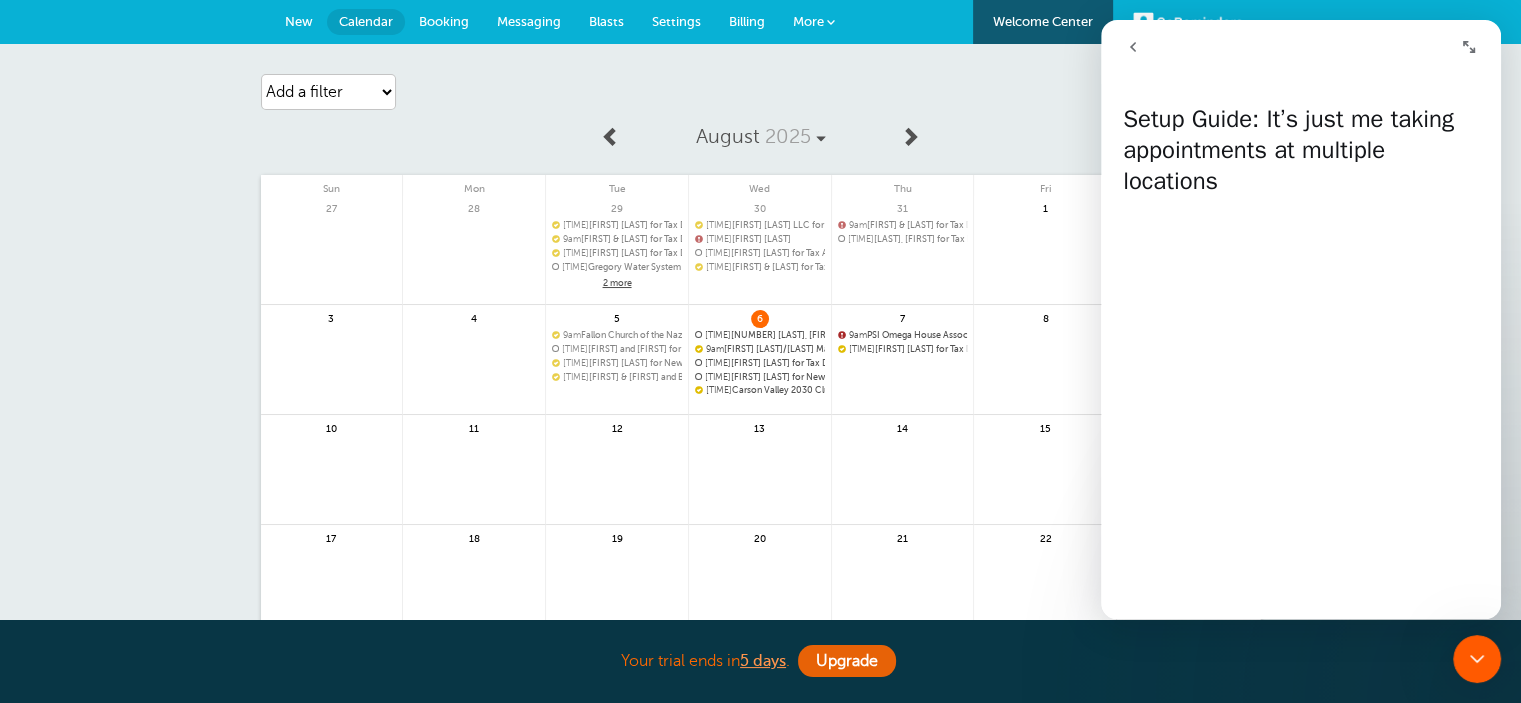 click 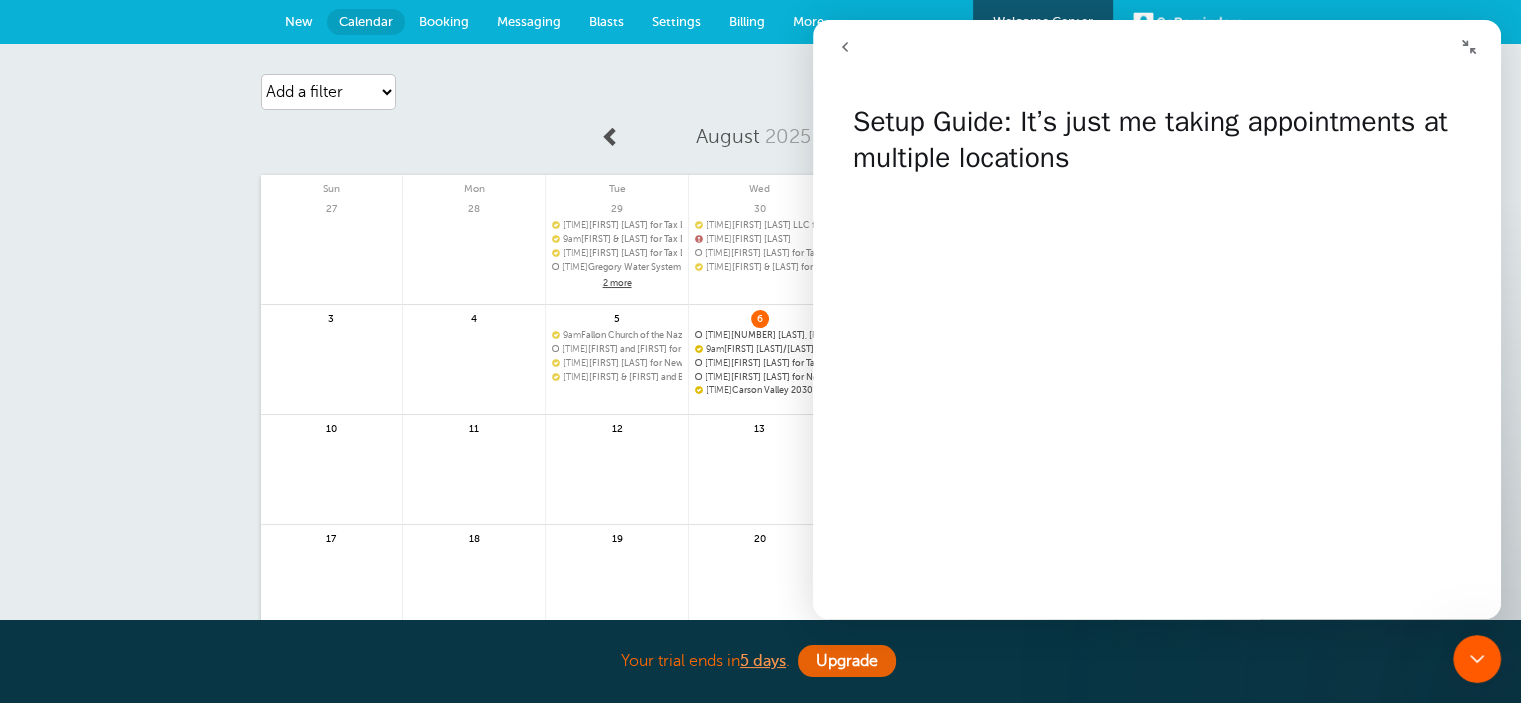 click 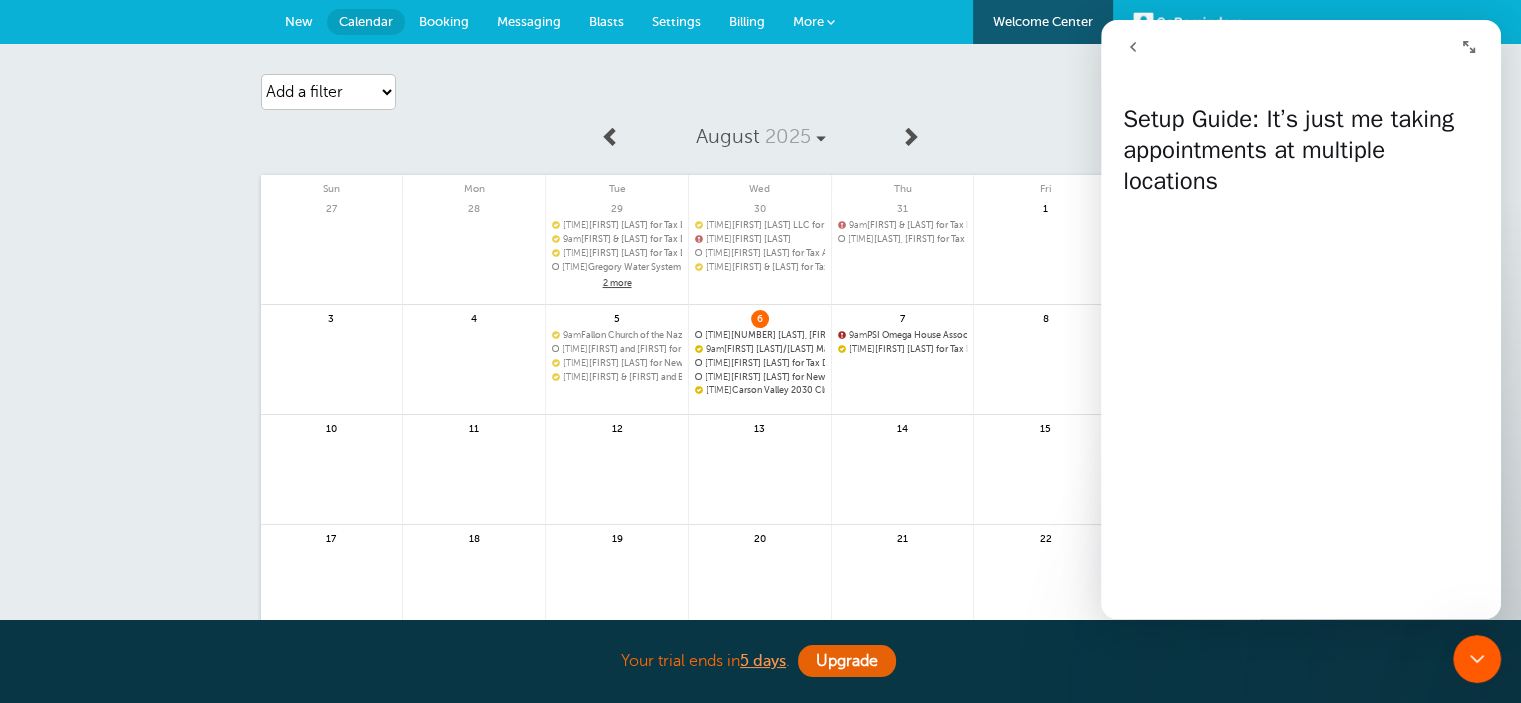 click on "Agenda Day Week Month (full view) Month (condensed)
Add a filter Customer Search Service Appointment Status Payment Status
Clear filters" at bounding box center (761, 92) 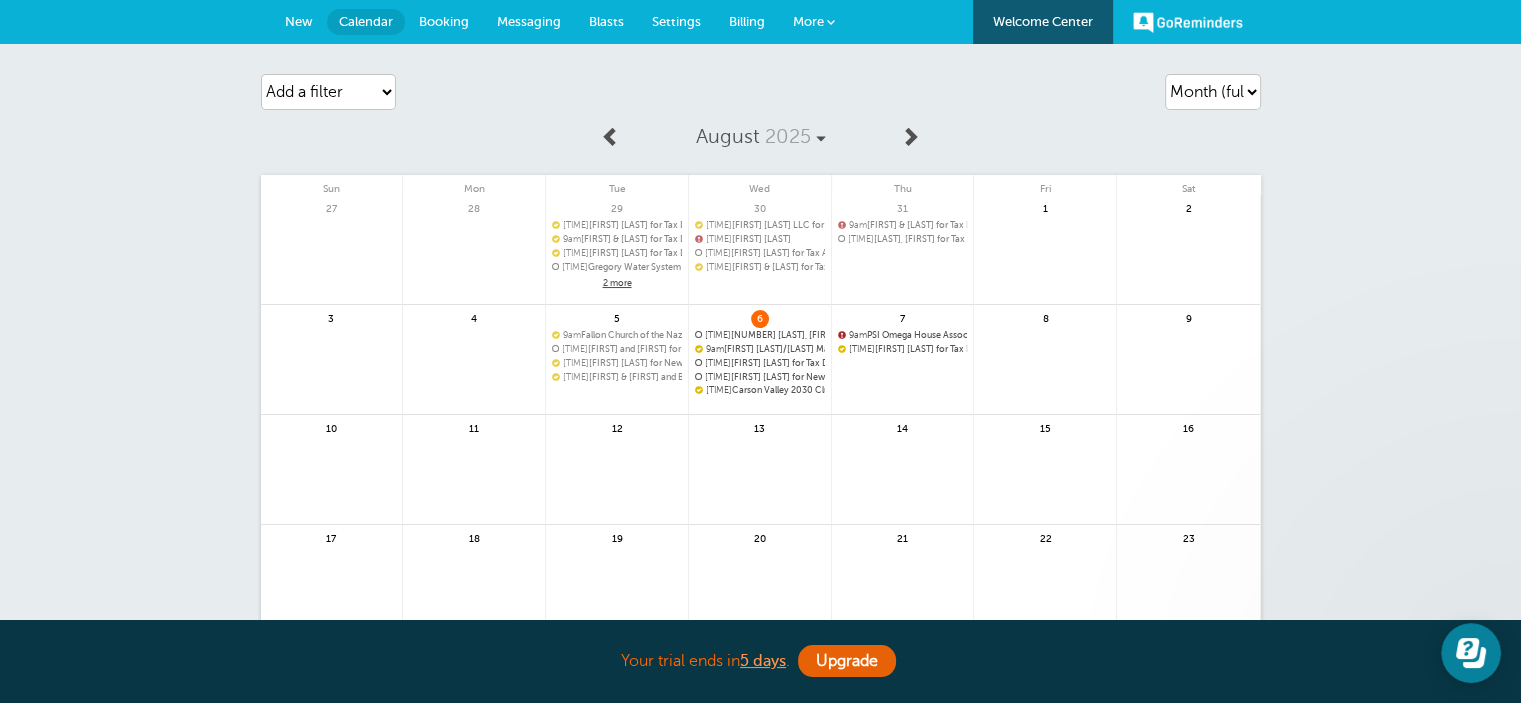 scroll, scrollTop: 0, scrollLeft: 0, axis: both 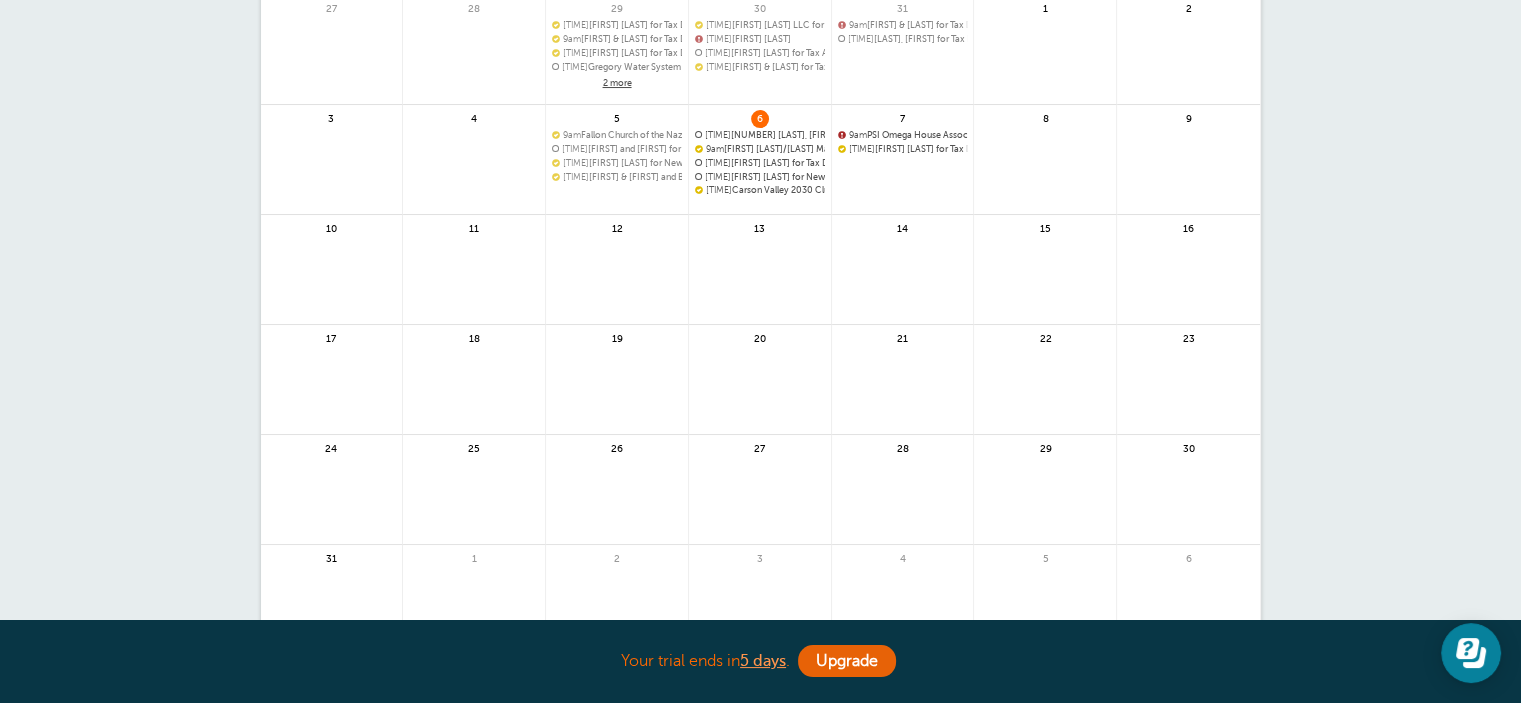 click at bounding box center [903, 201] 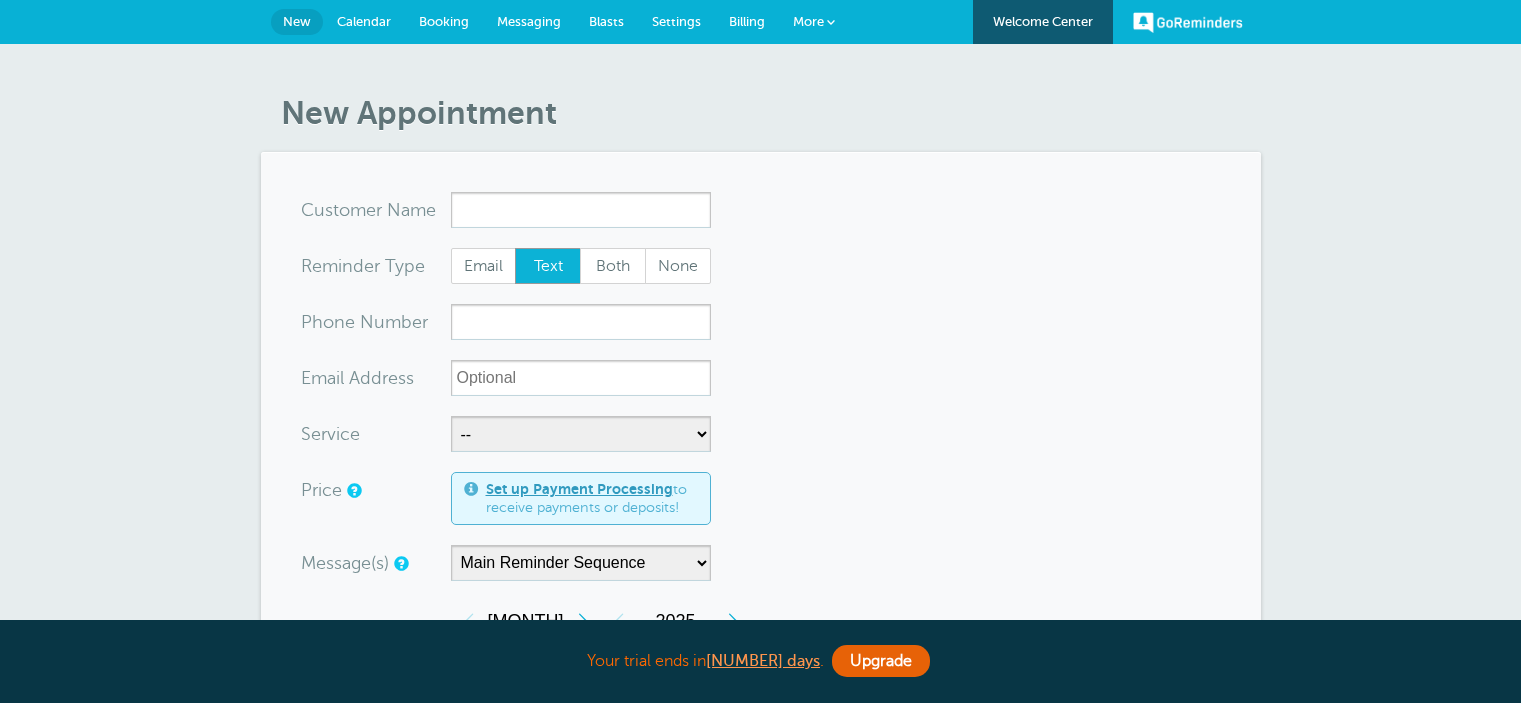 scroll, scrollTop: 0, scrollLeft: 0, axis: both 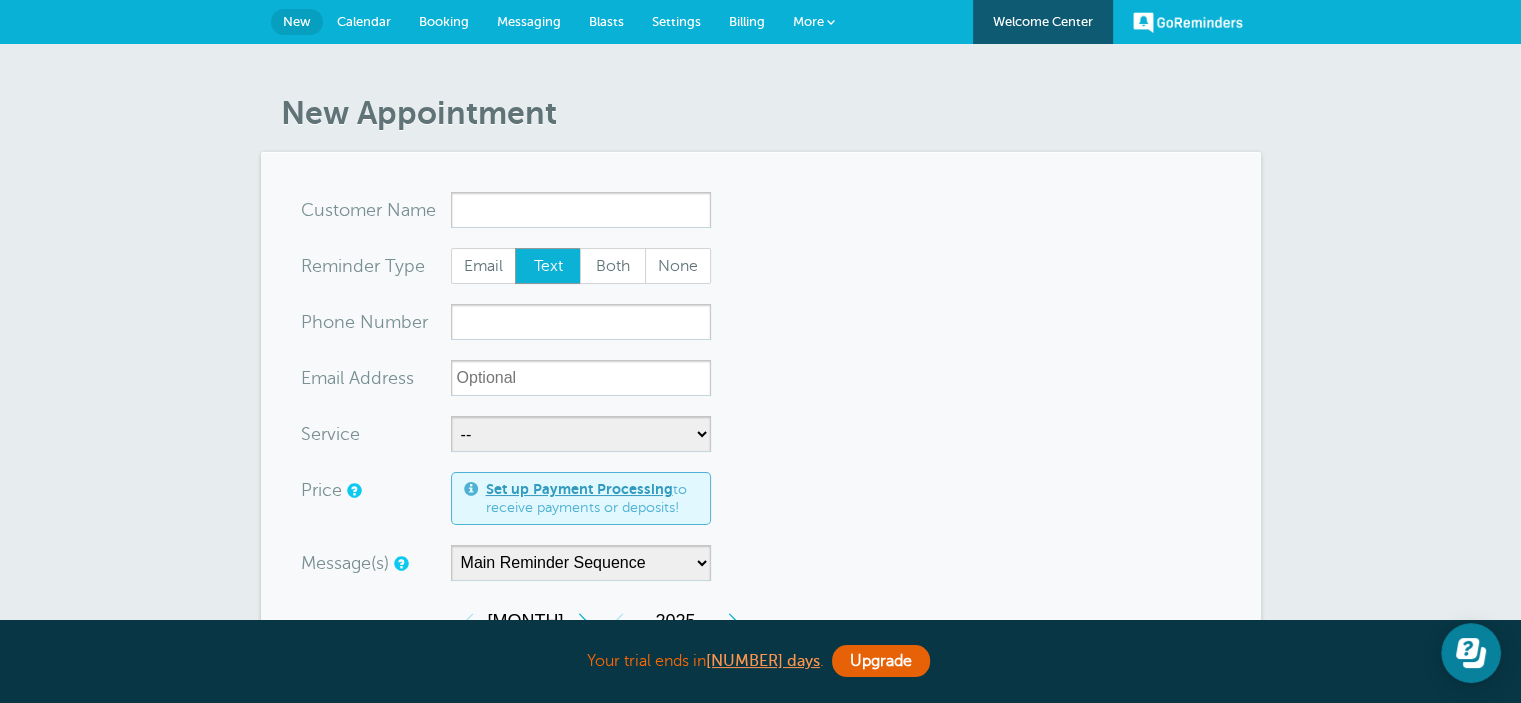 click on "Calendar" at bounding box center [364, 21] 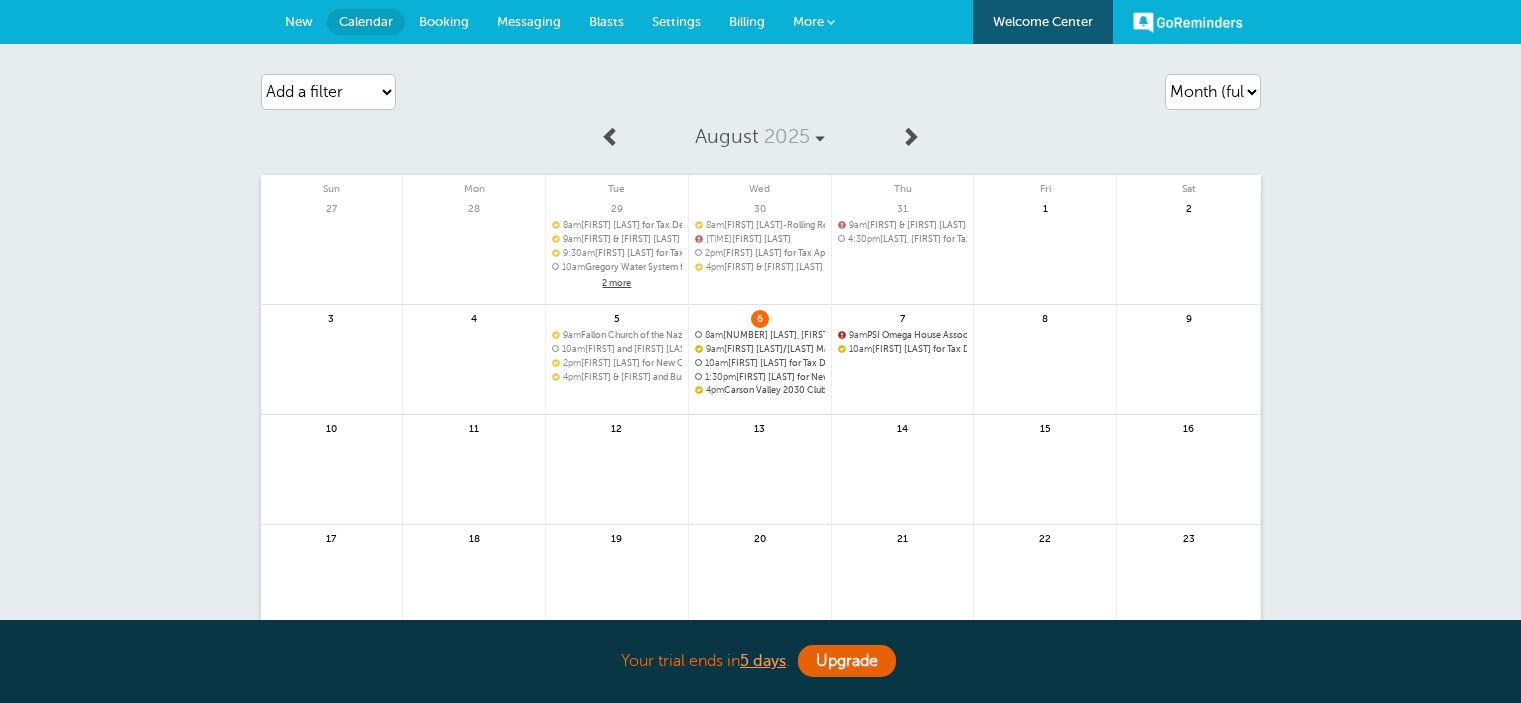scroll, scrollTop: 0, scrollLeft: 0, axis: both 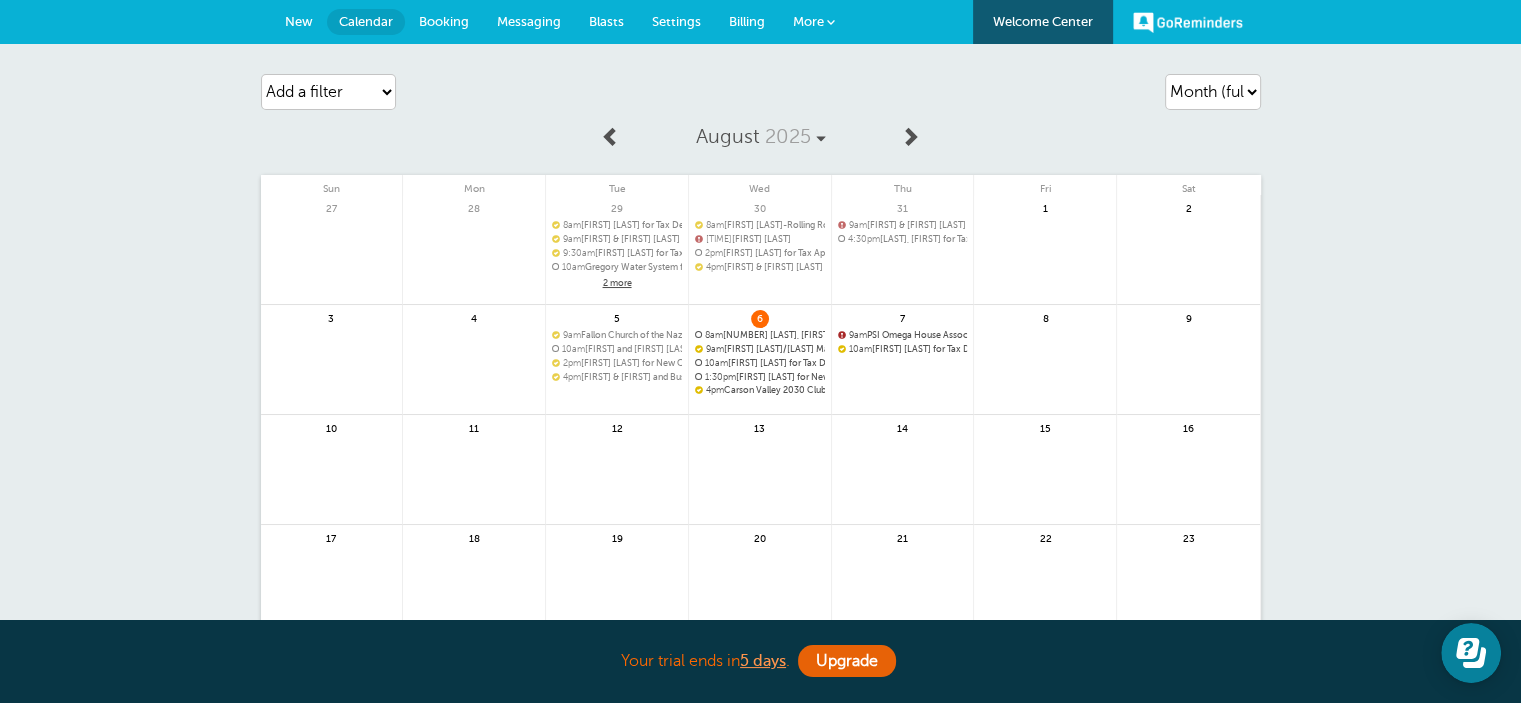 click at bounding box center (903, 401) 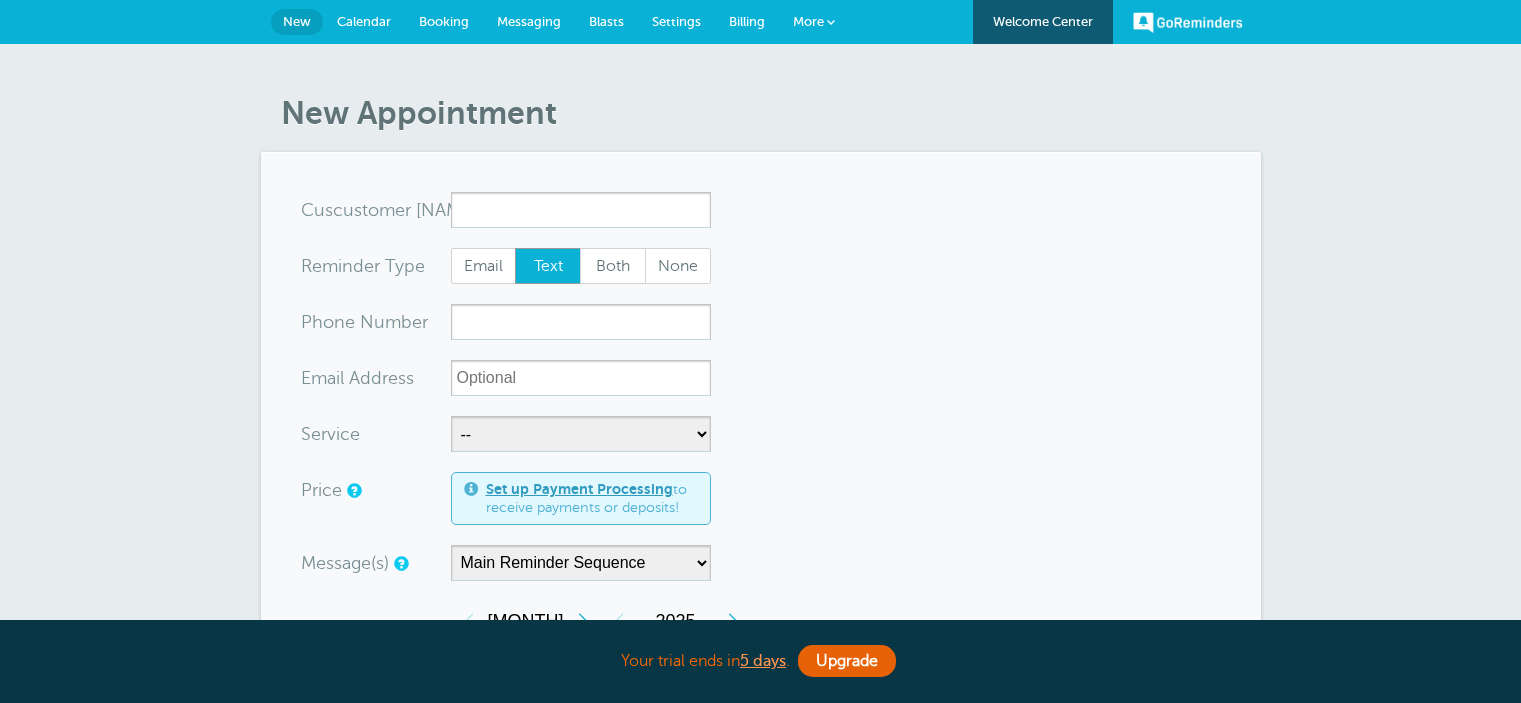 scroll, scrollTop: 0, scrollLeft: 0, axis: both 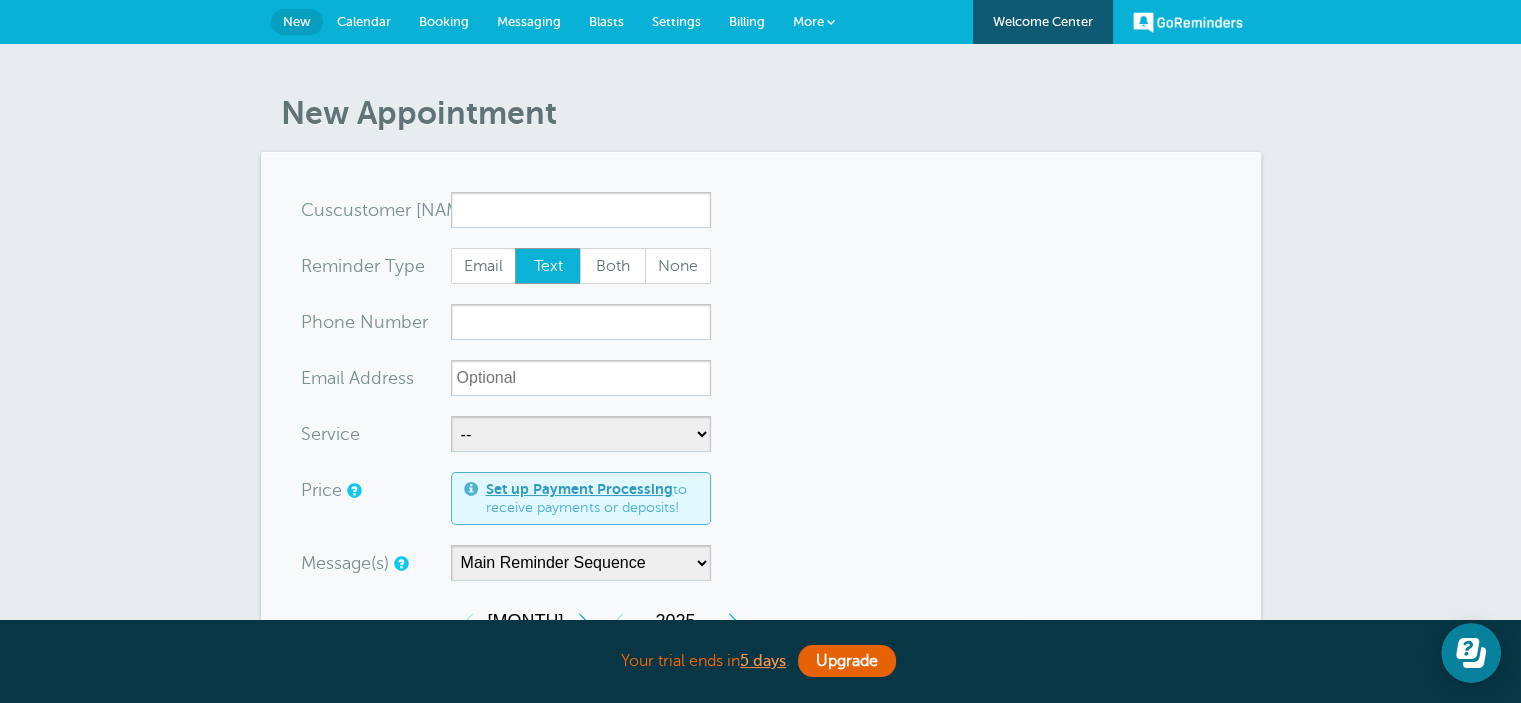 click on "Calendar" at bounding box center (364, 21) 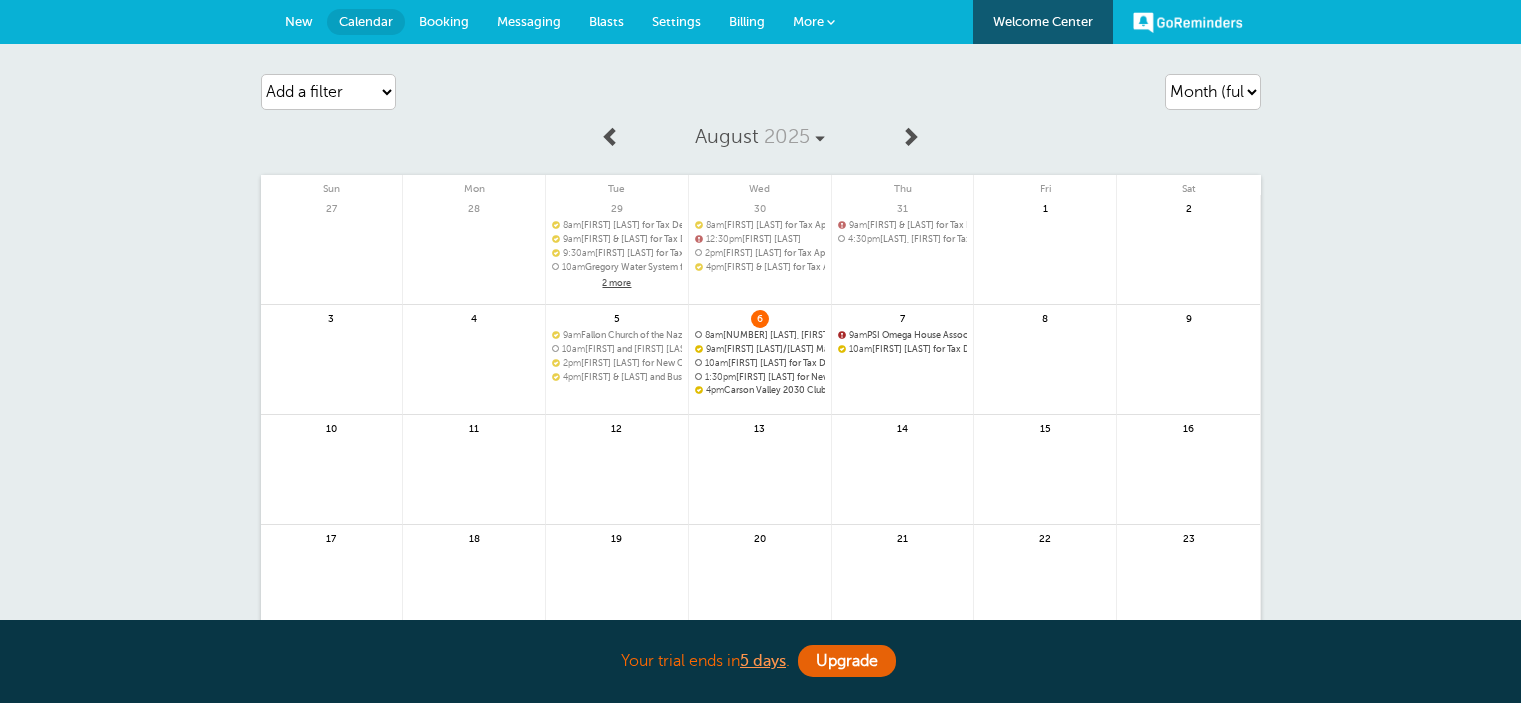 scroll, scrollTop: 0, scrollLeft: 0, axis: both 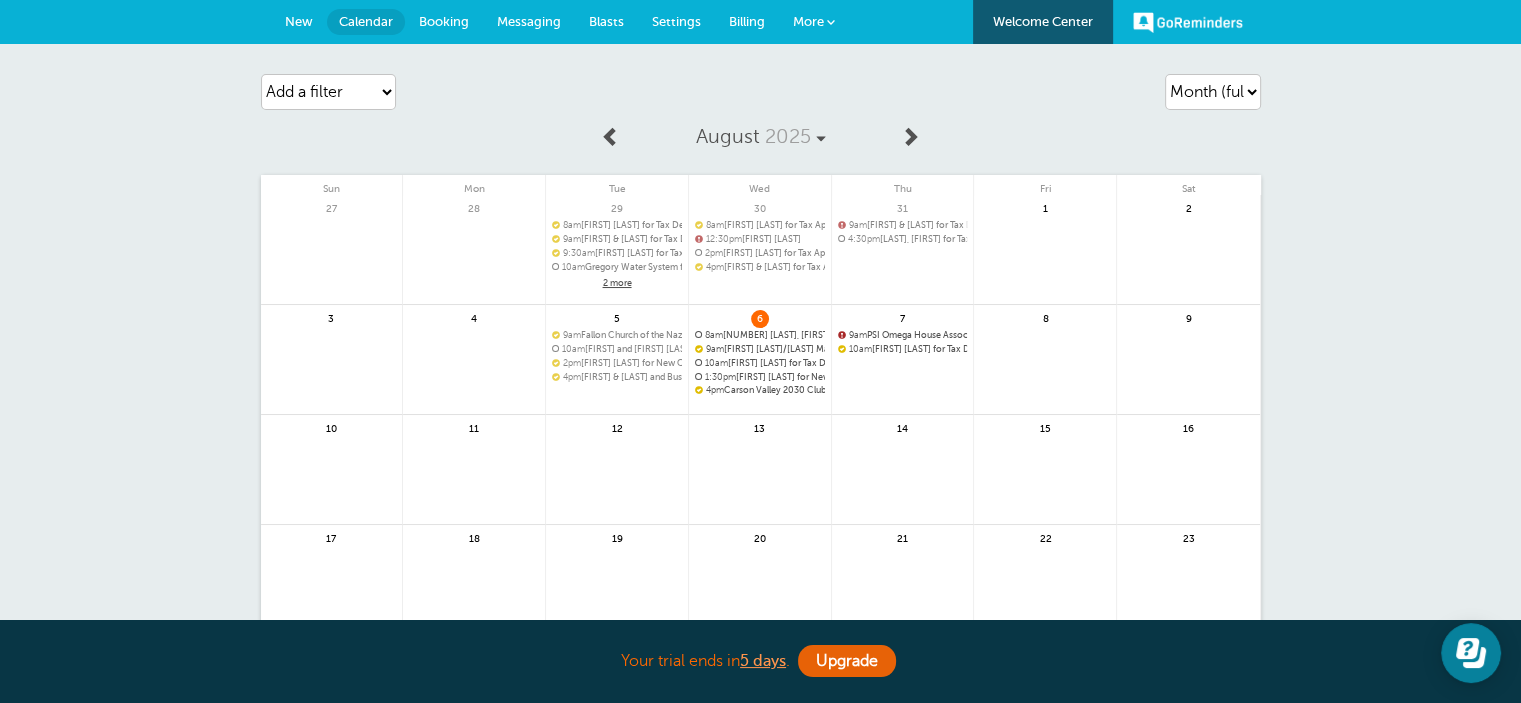 click on "9am" at bounding box center (858, 335) 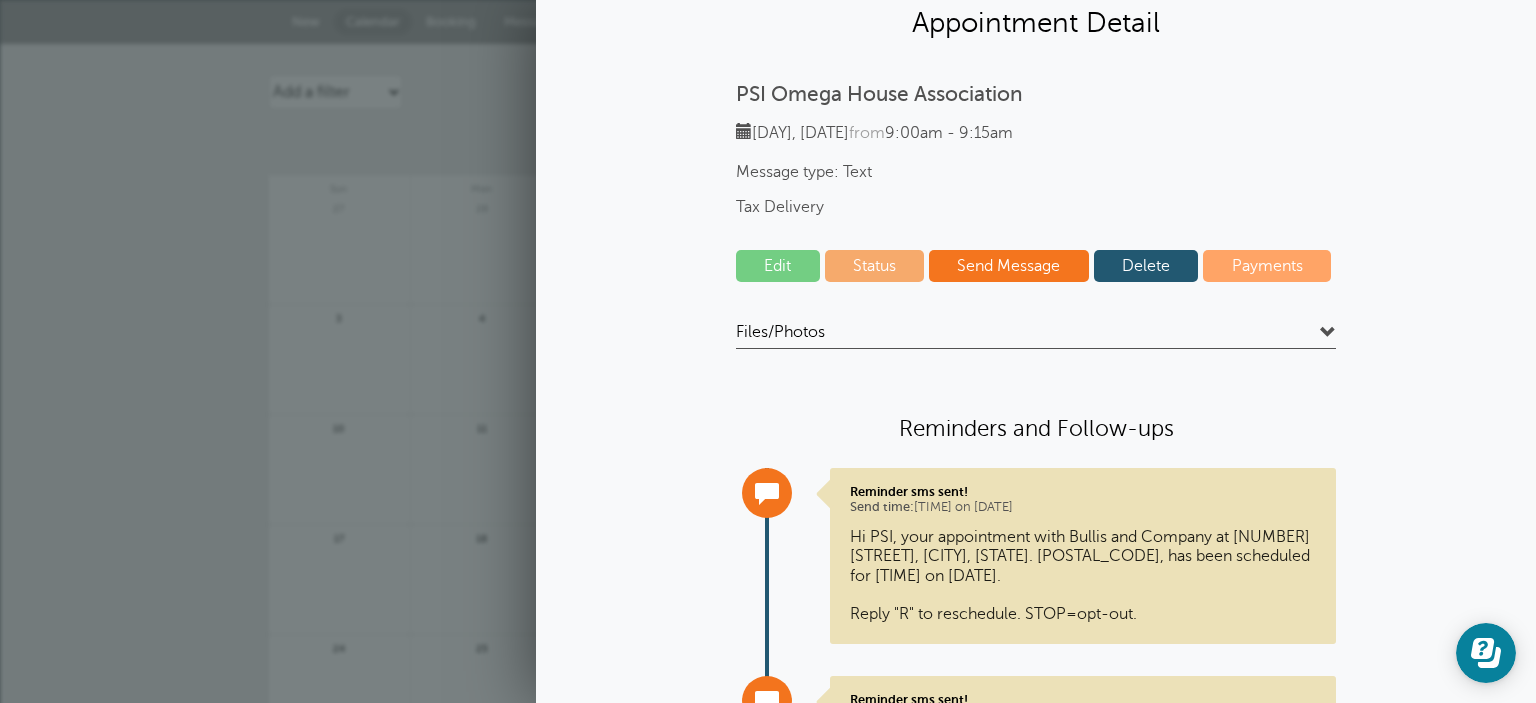 scroll, scrollTop: 100, scrollLeft: 0, axis: vertical 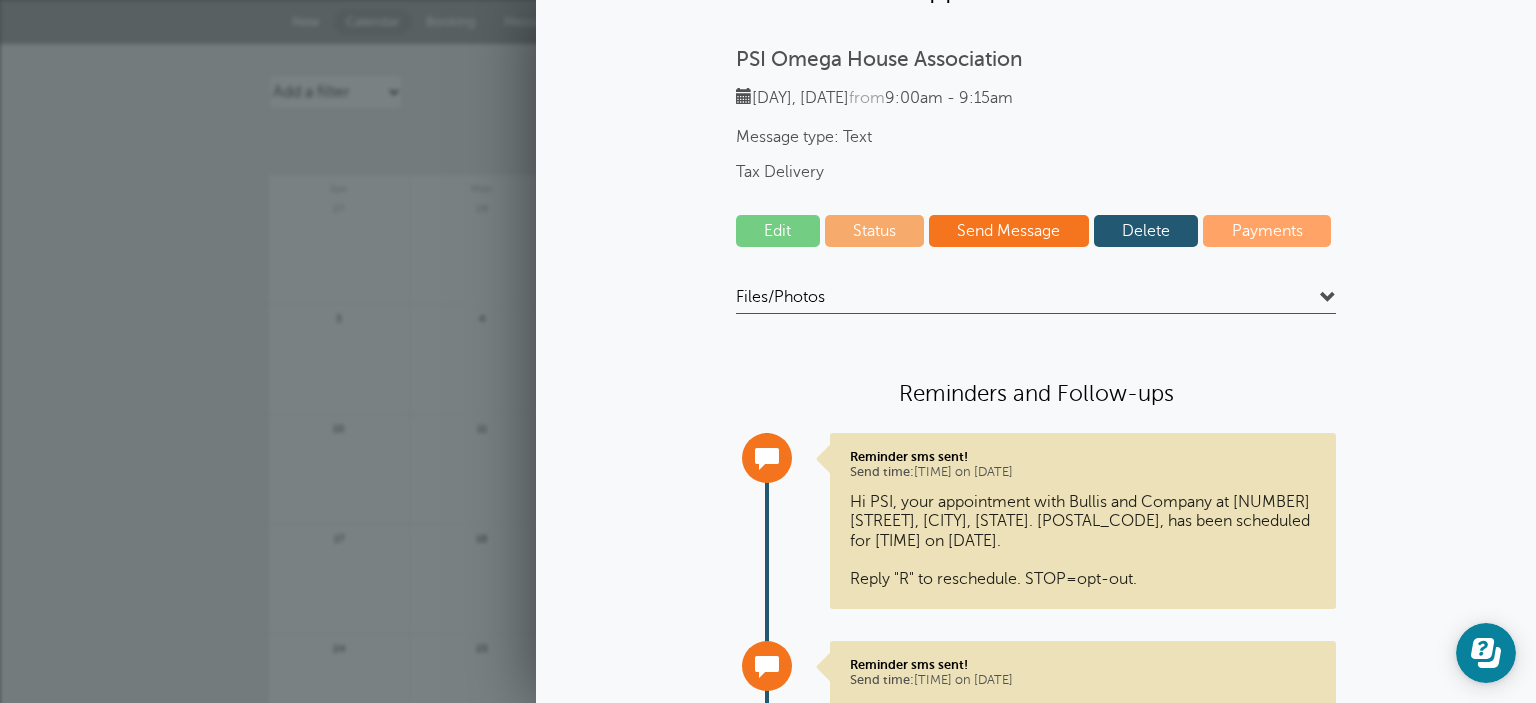 click on "Edit" at bounding box center [778, 231] 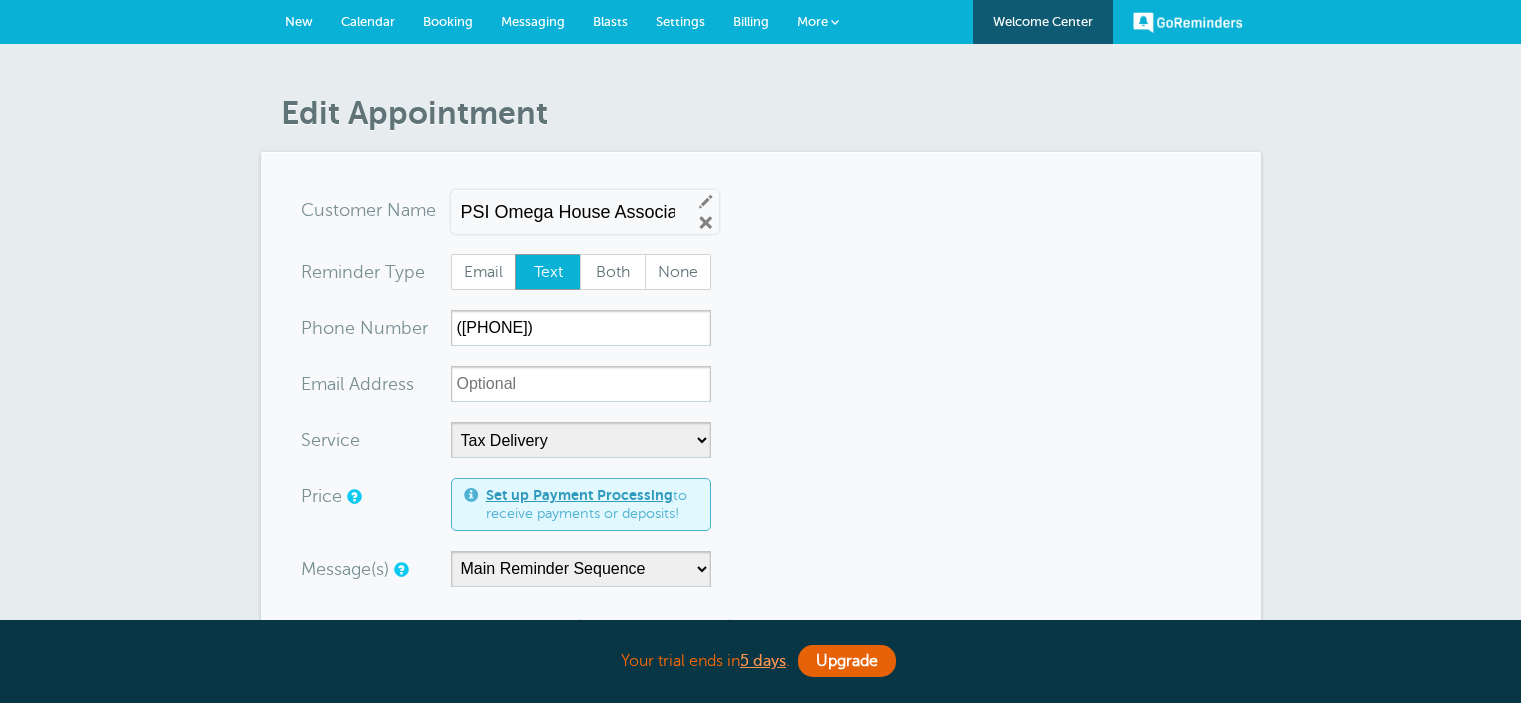 scroll, scrollTop: 0, scrollLeft: 0, axis: both 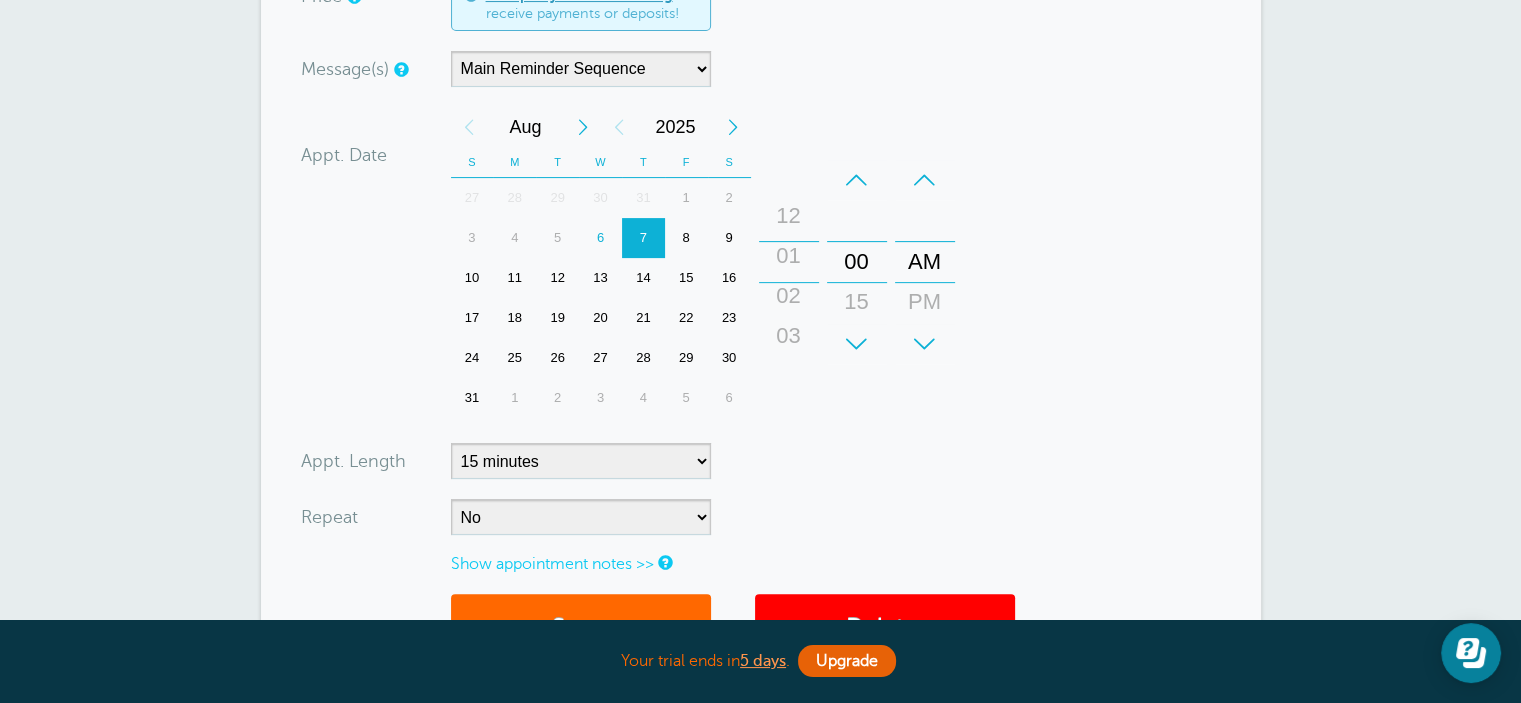 drag, startPoint x: 788, startPoint y: 297, endPoint x: 792, endPoint y: 626, distance: 329.02432 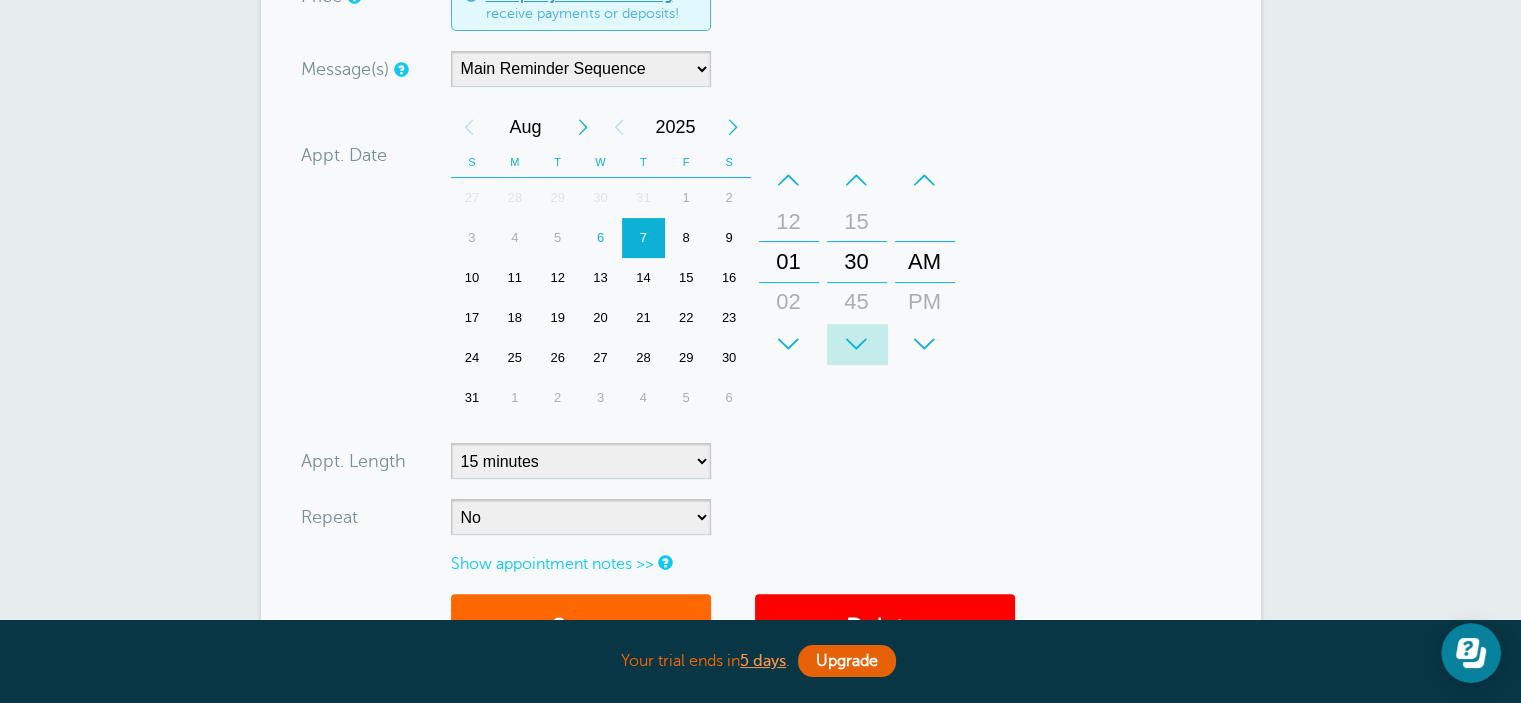 drag, startPoint x: 860, startPoint y: 323, endPoint x: 888, endPoint y: 199, distance: 127.12199 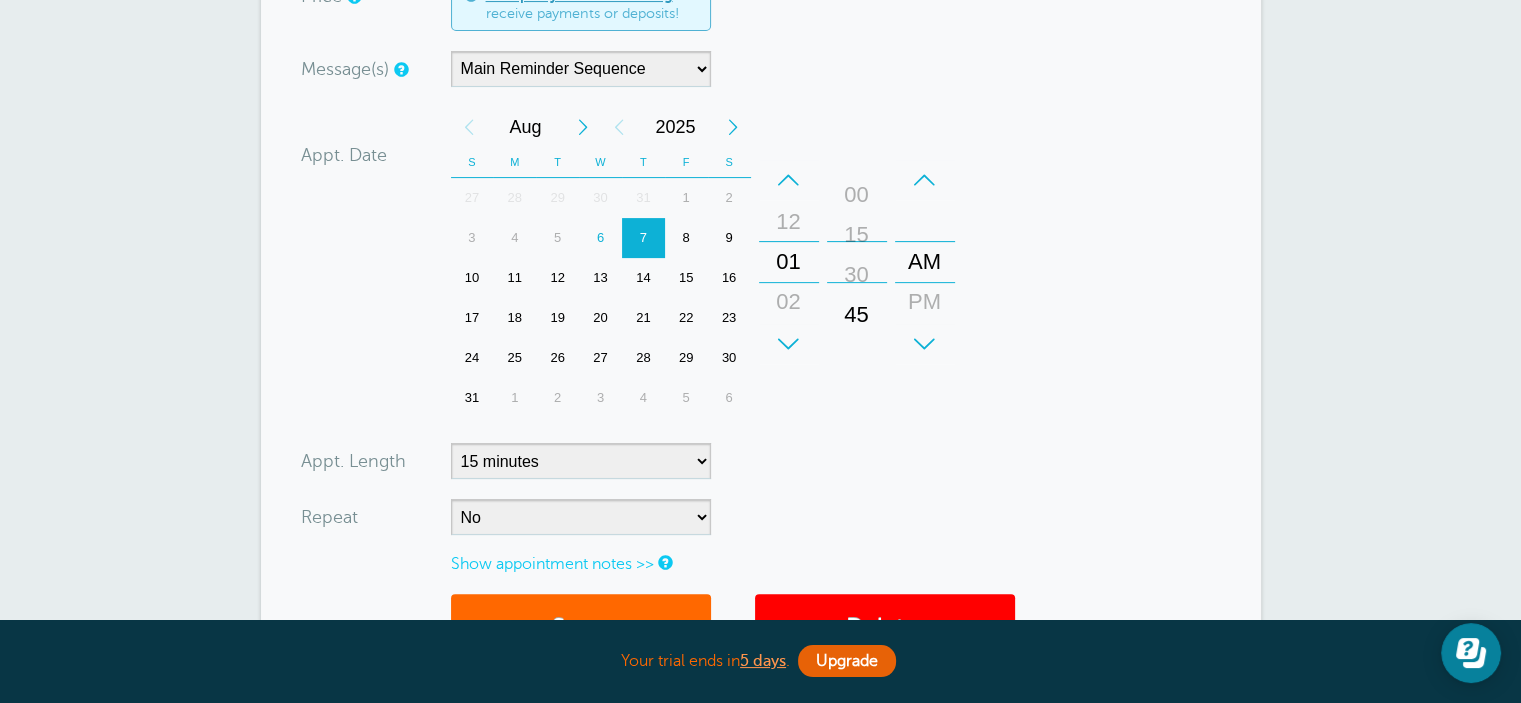 drag, startPoint x: 852, startPoint y: 225, endPoint x: 856, endPoint y: 278, distance: 53.15073 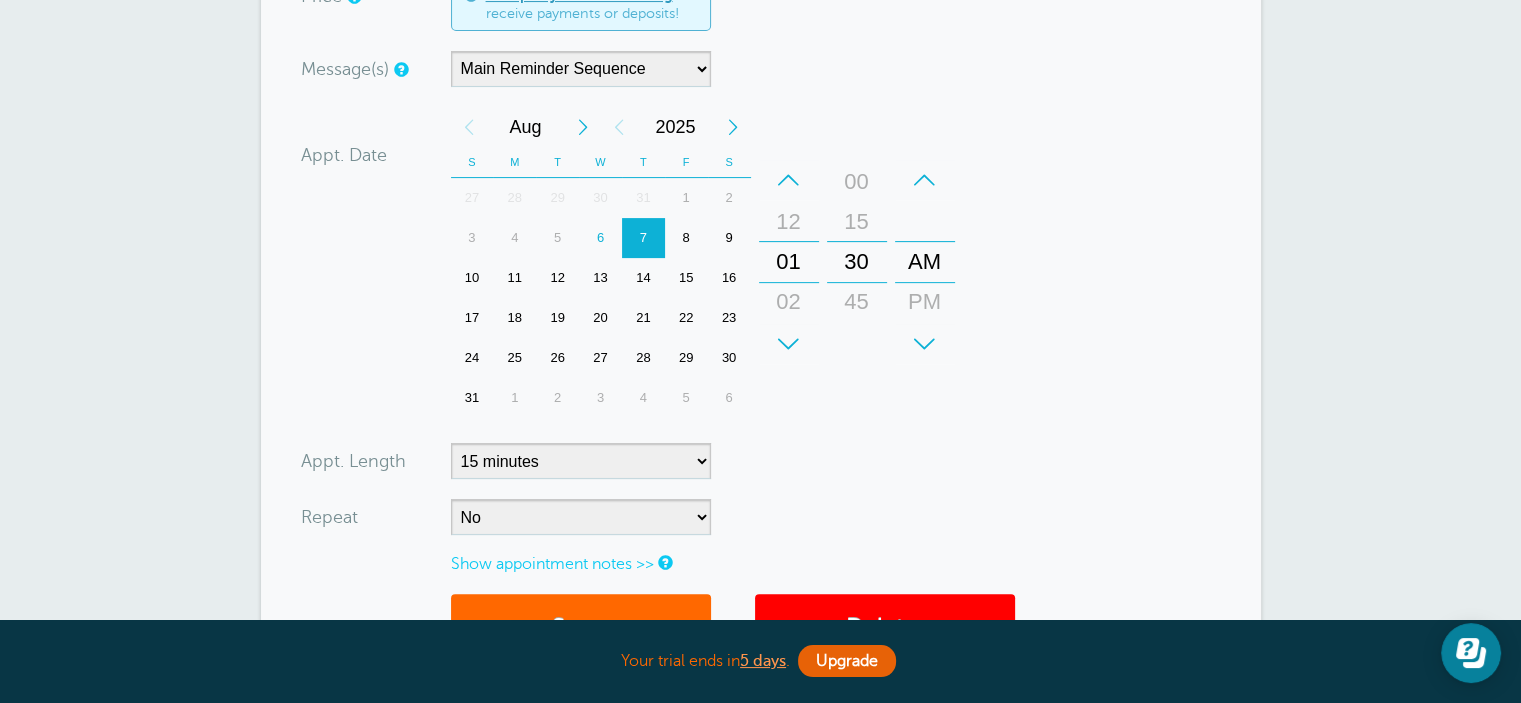 click on "30" at bounding box center (857, 262) 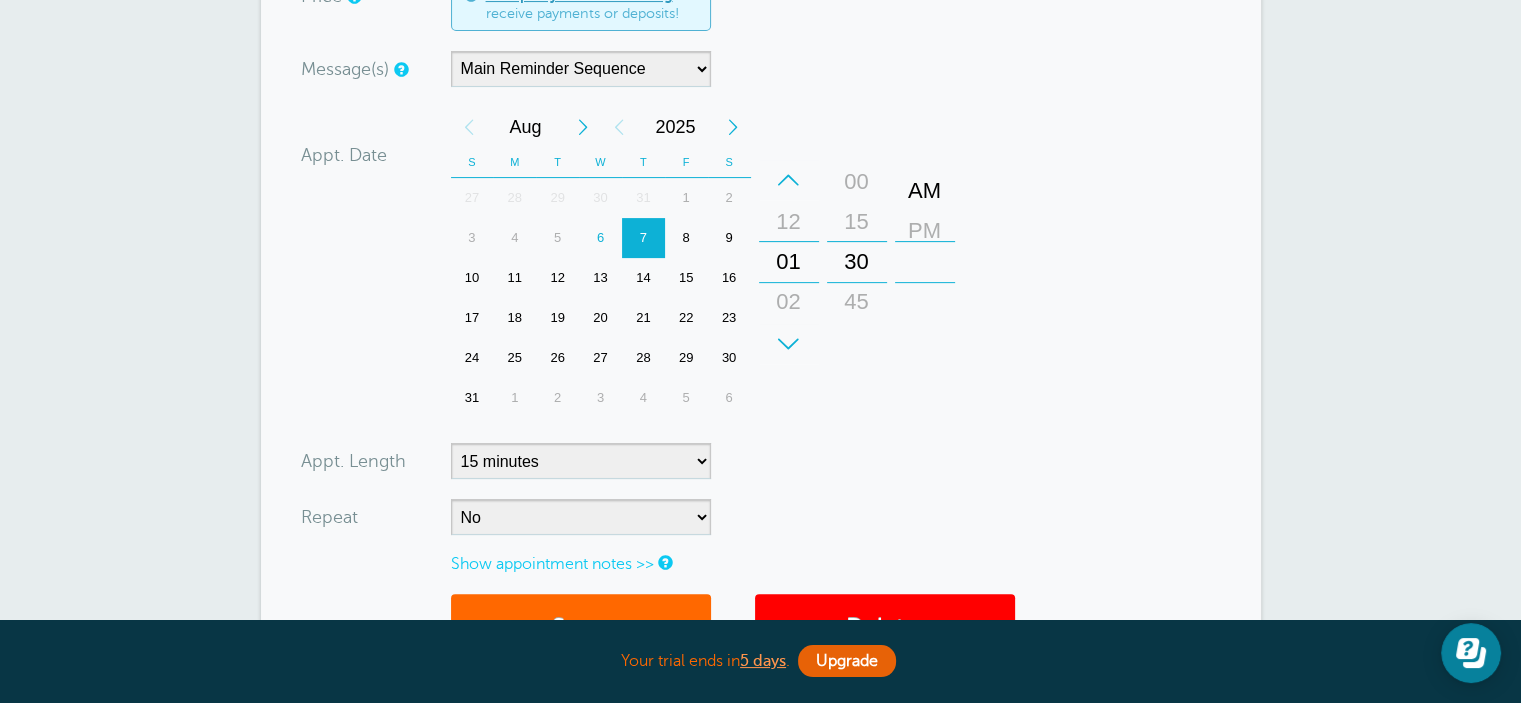 drag, startPoint x: 922, startPoint y: 304, endPoint x: 925, endPoint y: 235, distance: 69.065186 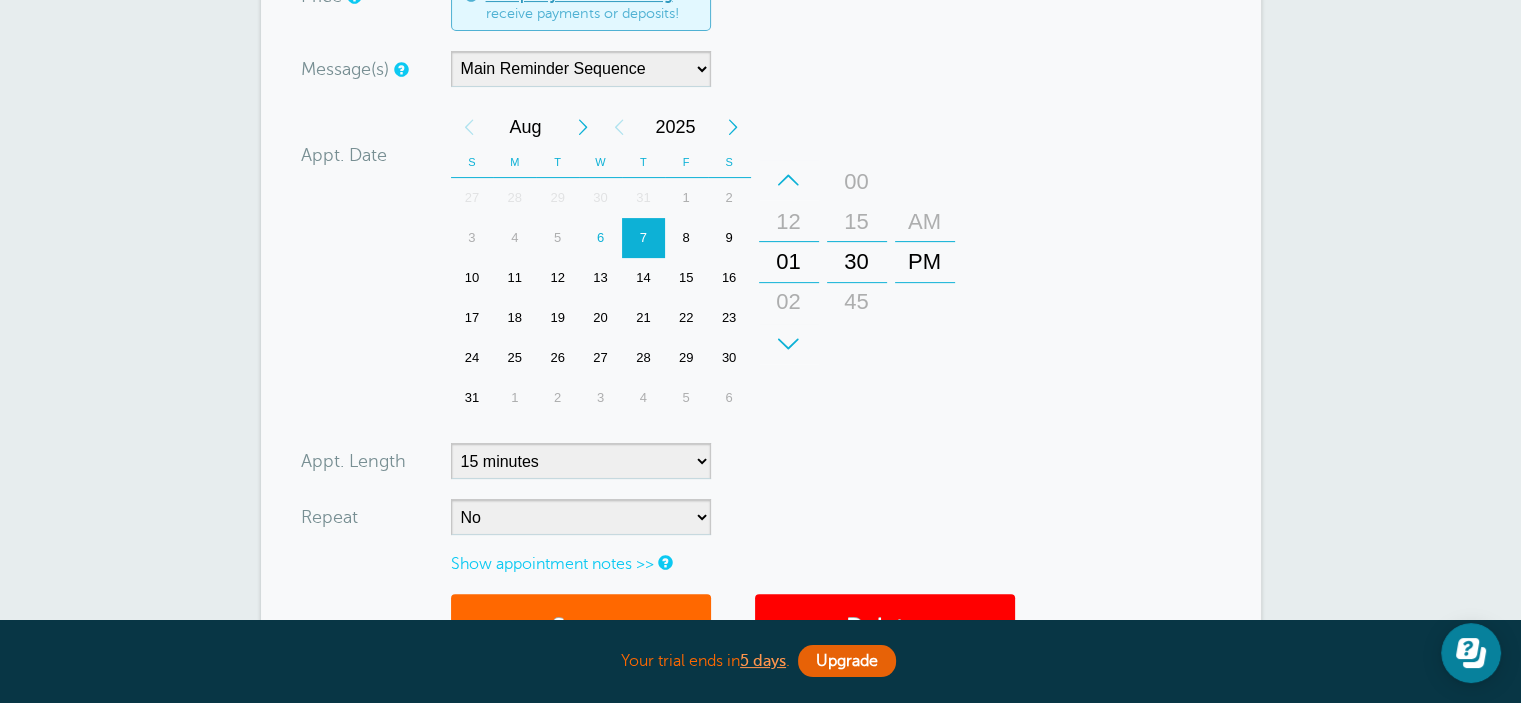click on "PM" at bounding box center (925, 262) 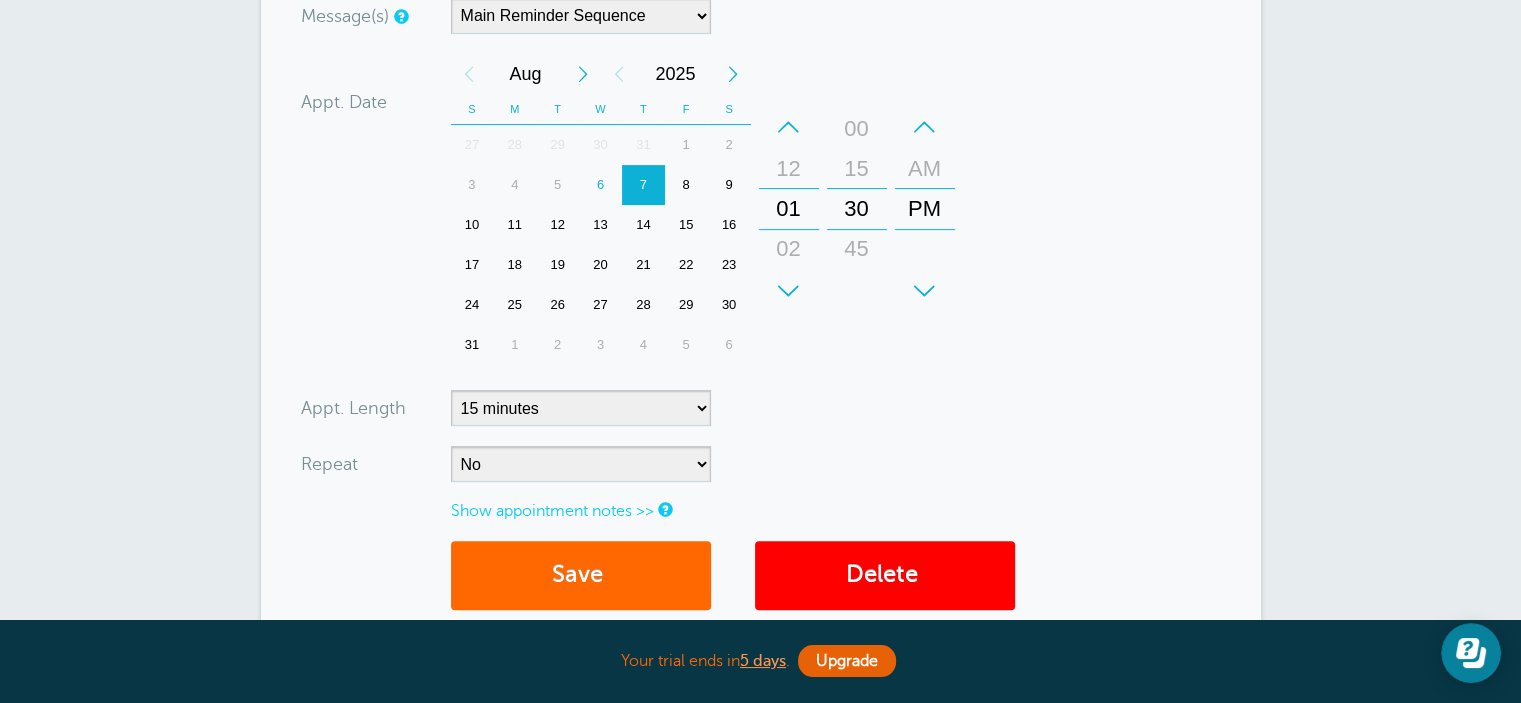 scroll, scrollTop: 600, scrollLeft: 0, axis: vertical 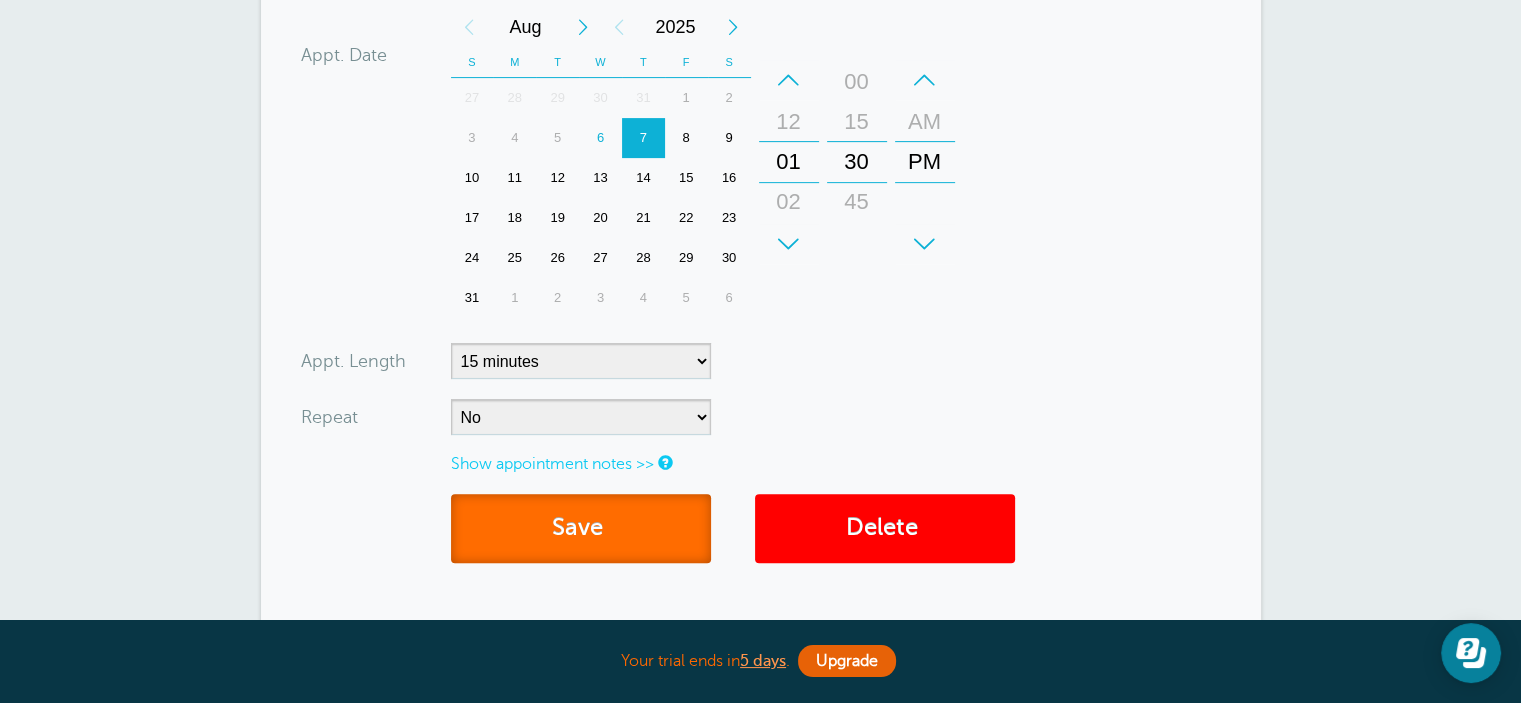 click on "Save" at bounding box center [581, 528] 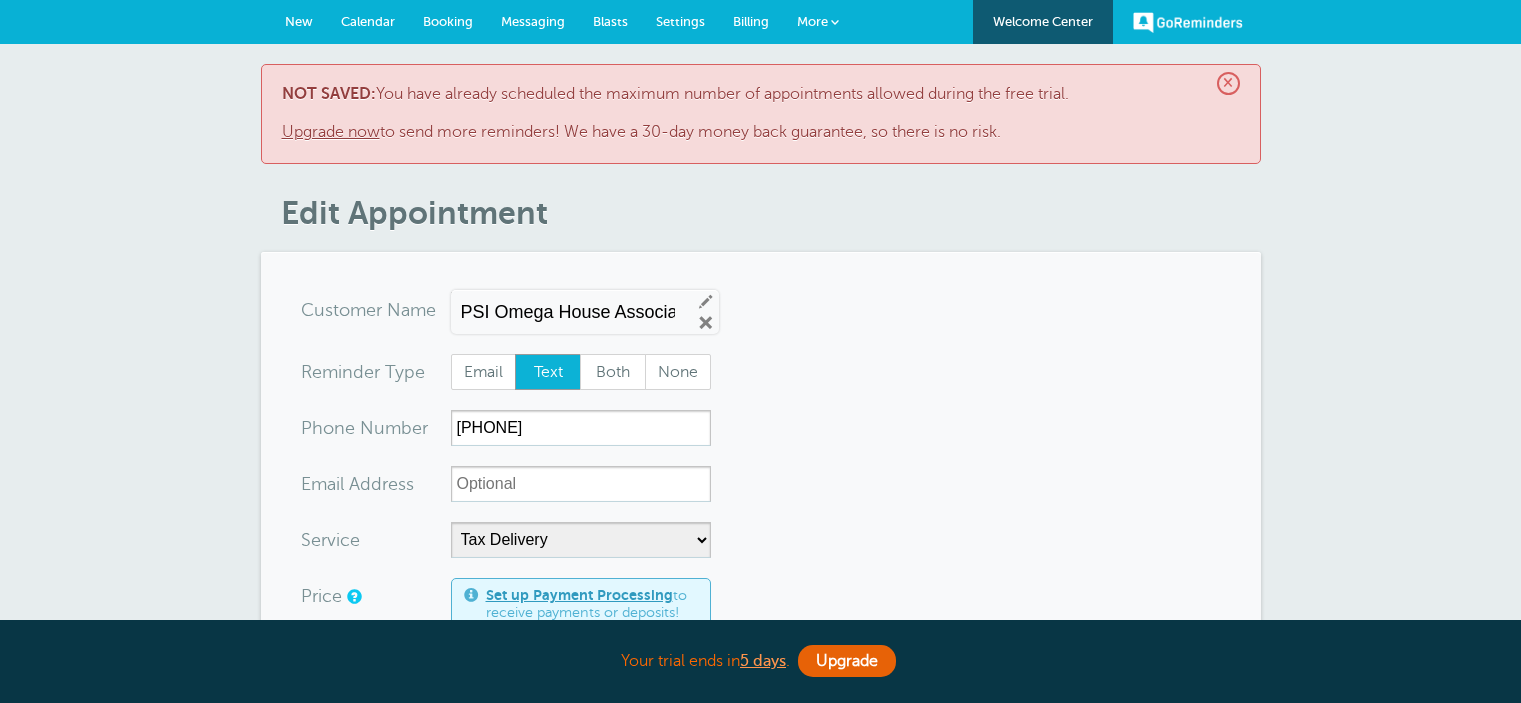 scroll, scrollTop: 0, scrollLeft: 0, axis: both 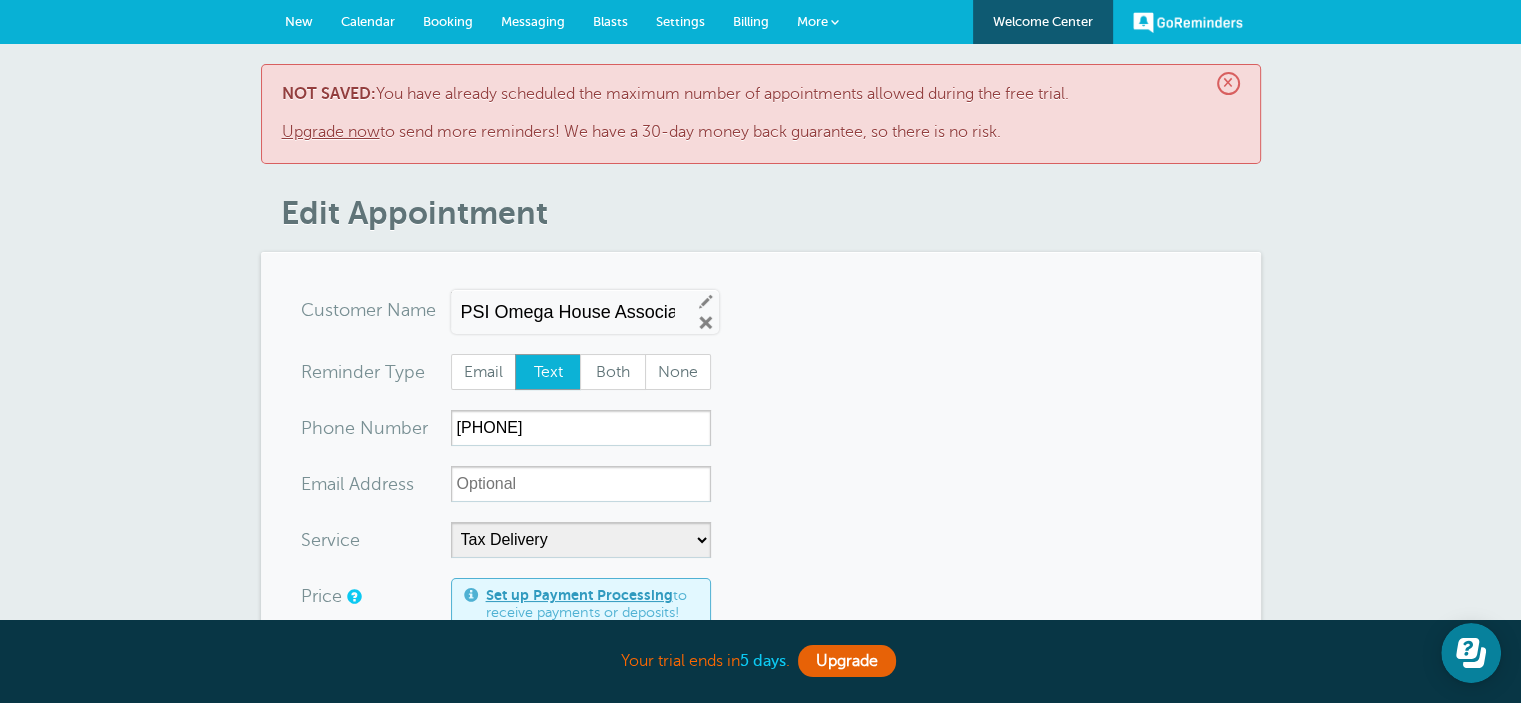 click on "5 days" at bounding box center [763, 661] 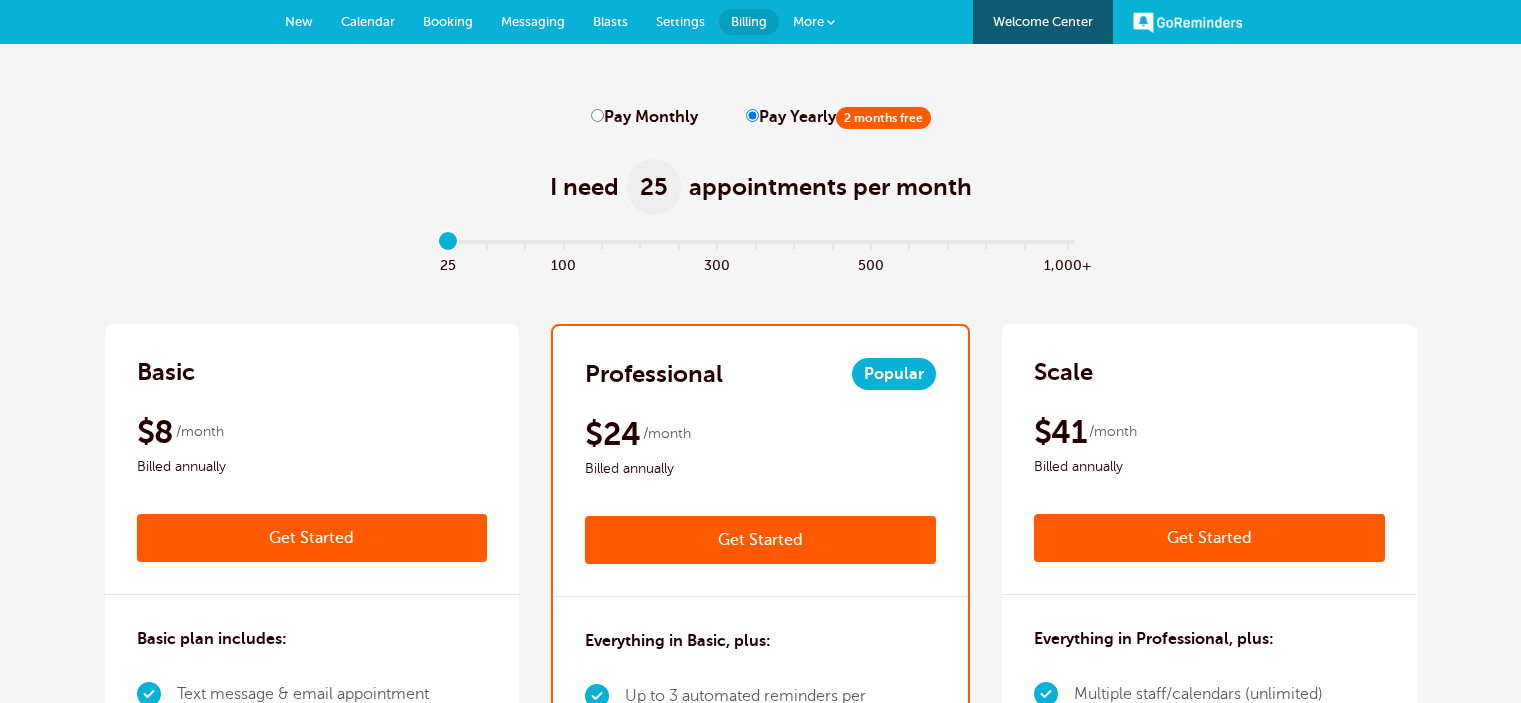 scroll, scrollTop: 0, scrollLeft: 0, axis: both 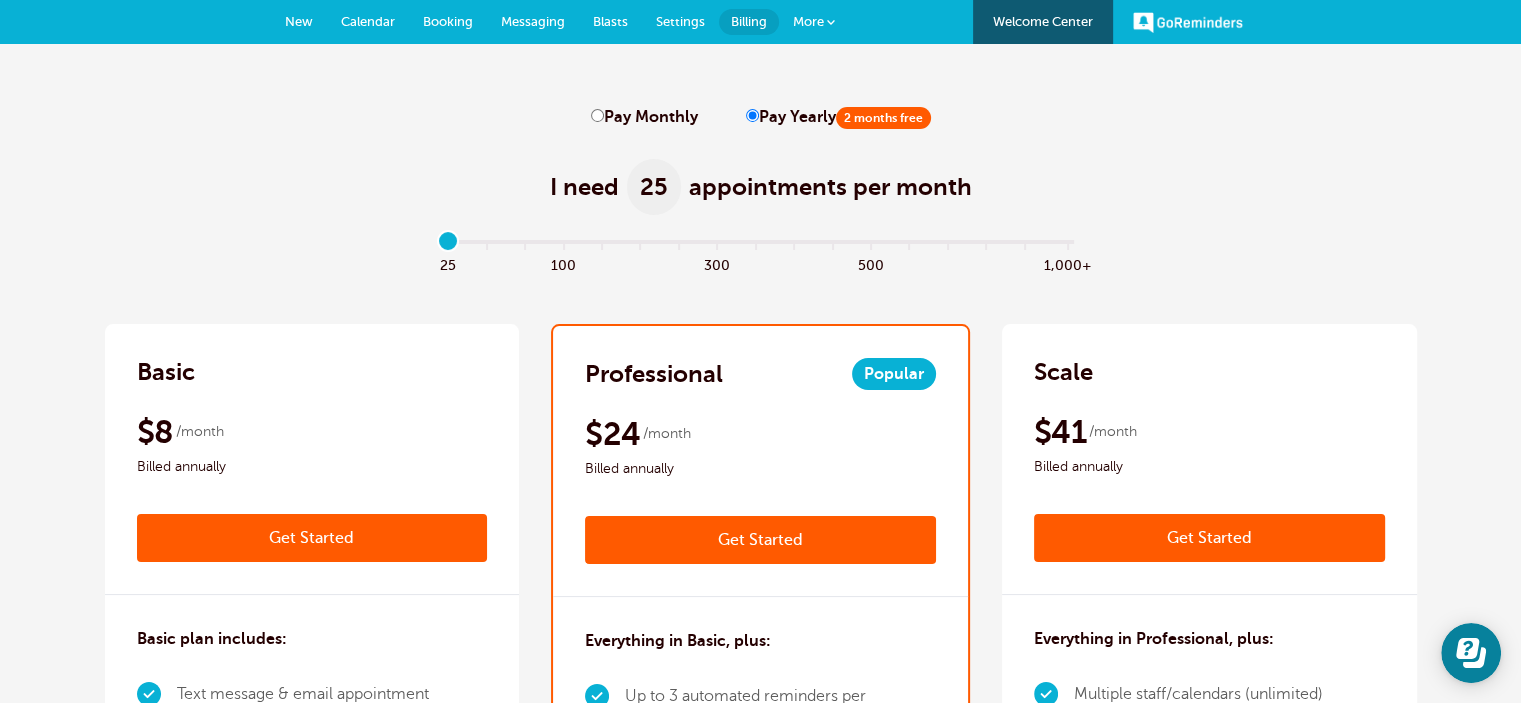 click on "Get Started" at bounding box center [760, 540] 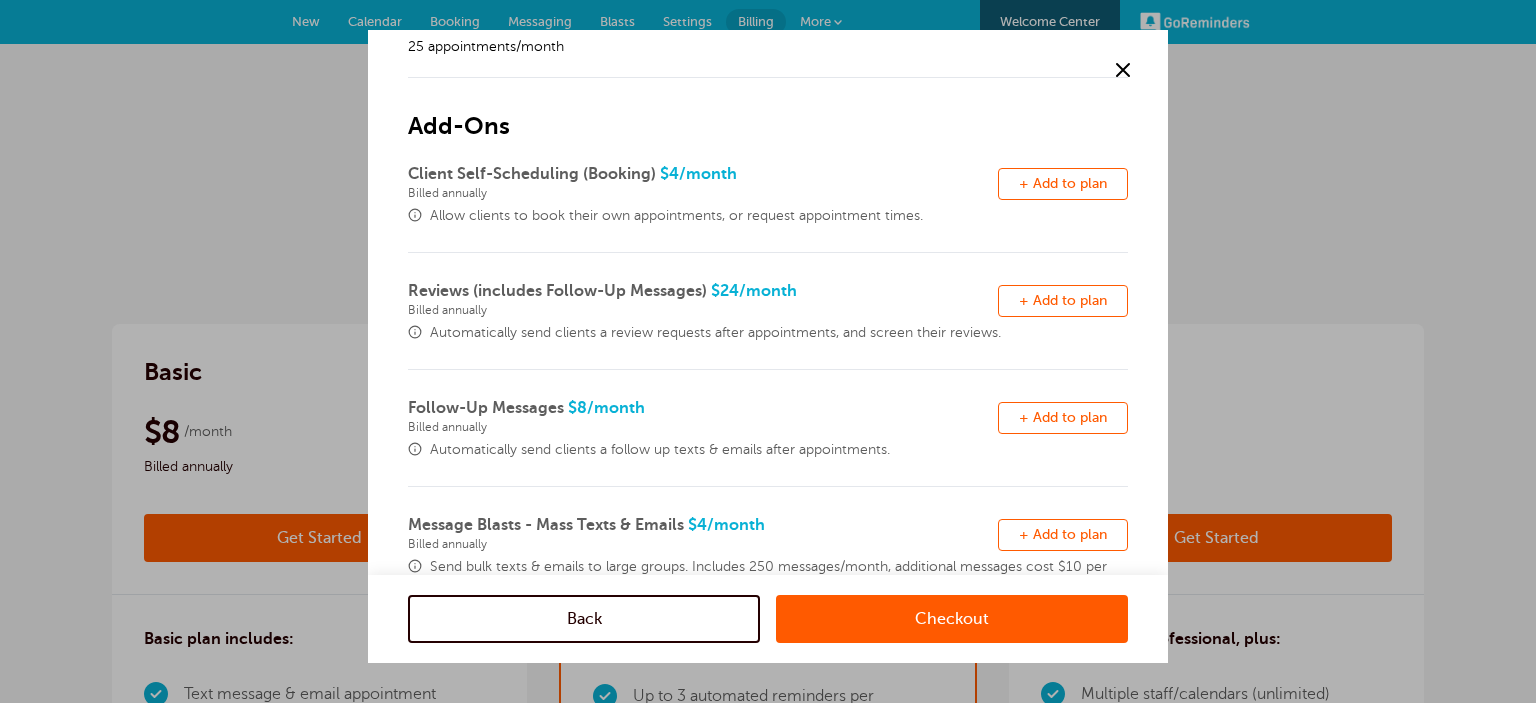 scroll, scrollTop: 0, scrollLeft: 0, axis: both 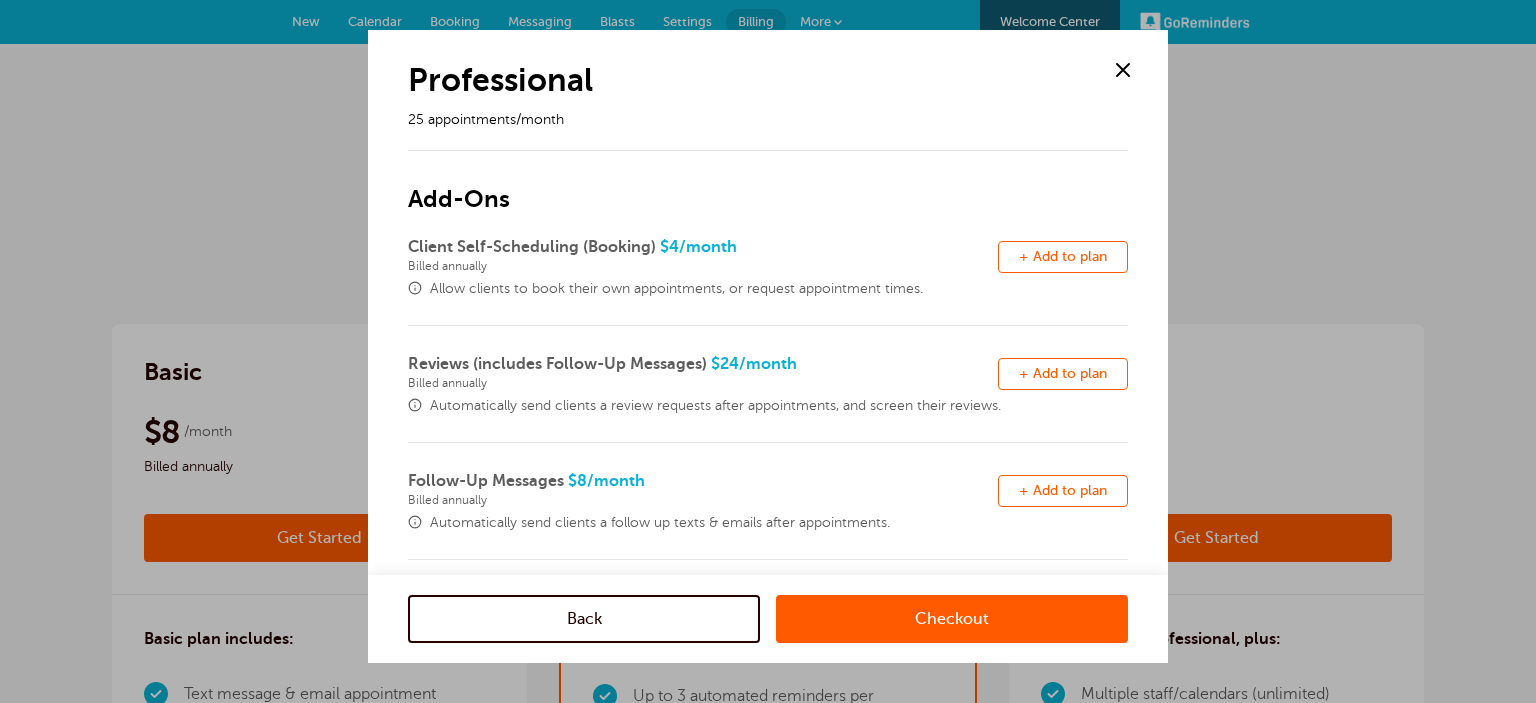 click on "Checkout" at bounding box center [952, 619] 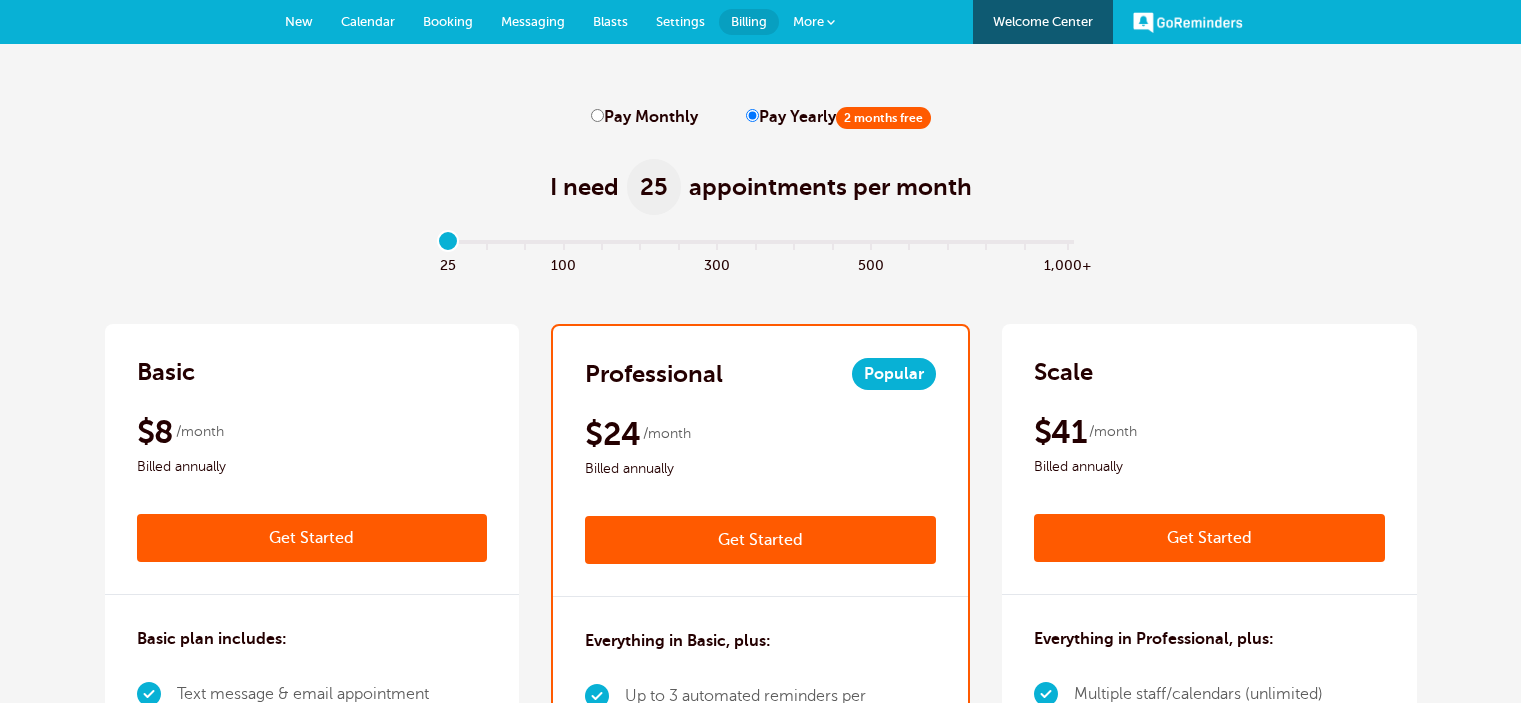 scroll, scrollTop: 0, scrollLeft: 0, axis: both 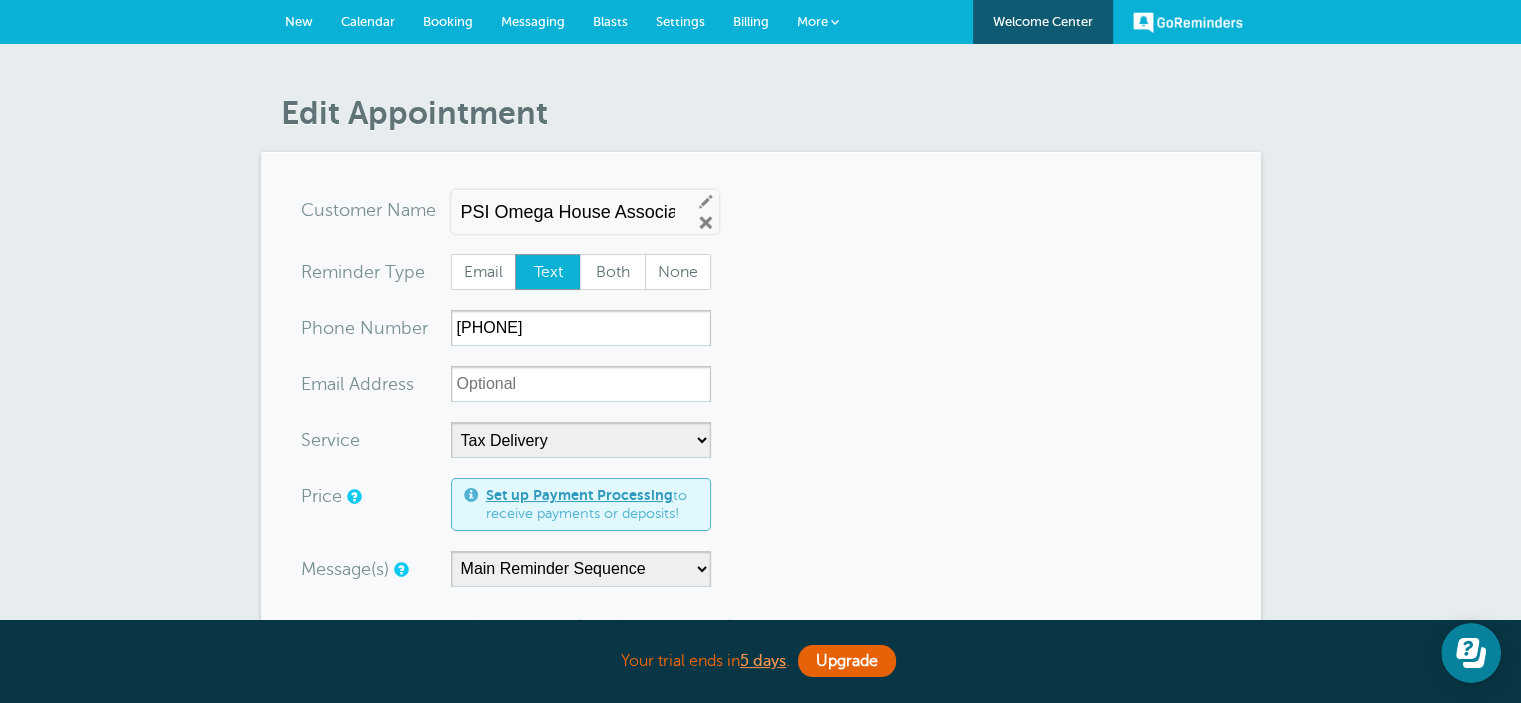 click at bounding box center (835, 22) 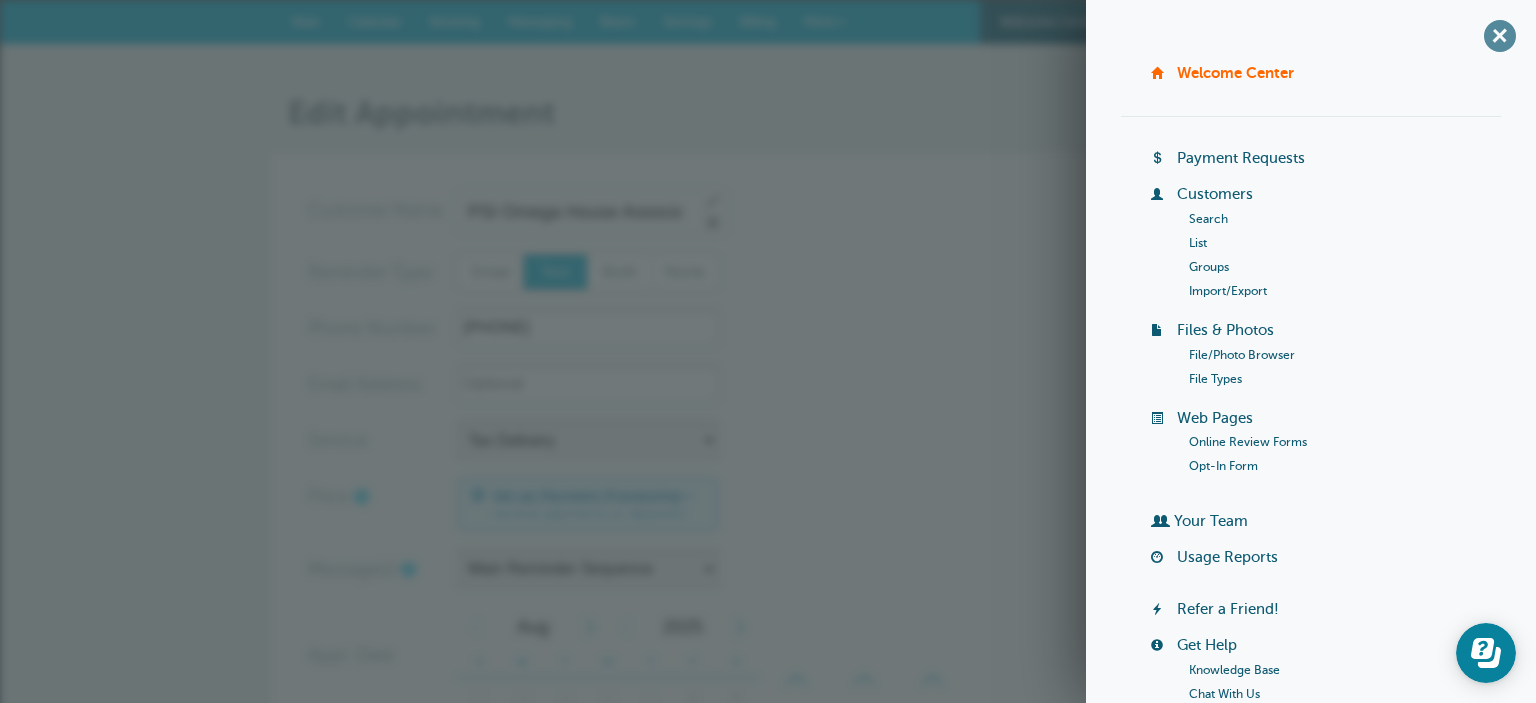 click on "+" at bounding box center (1499, 35) 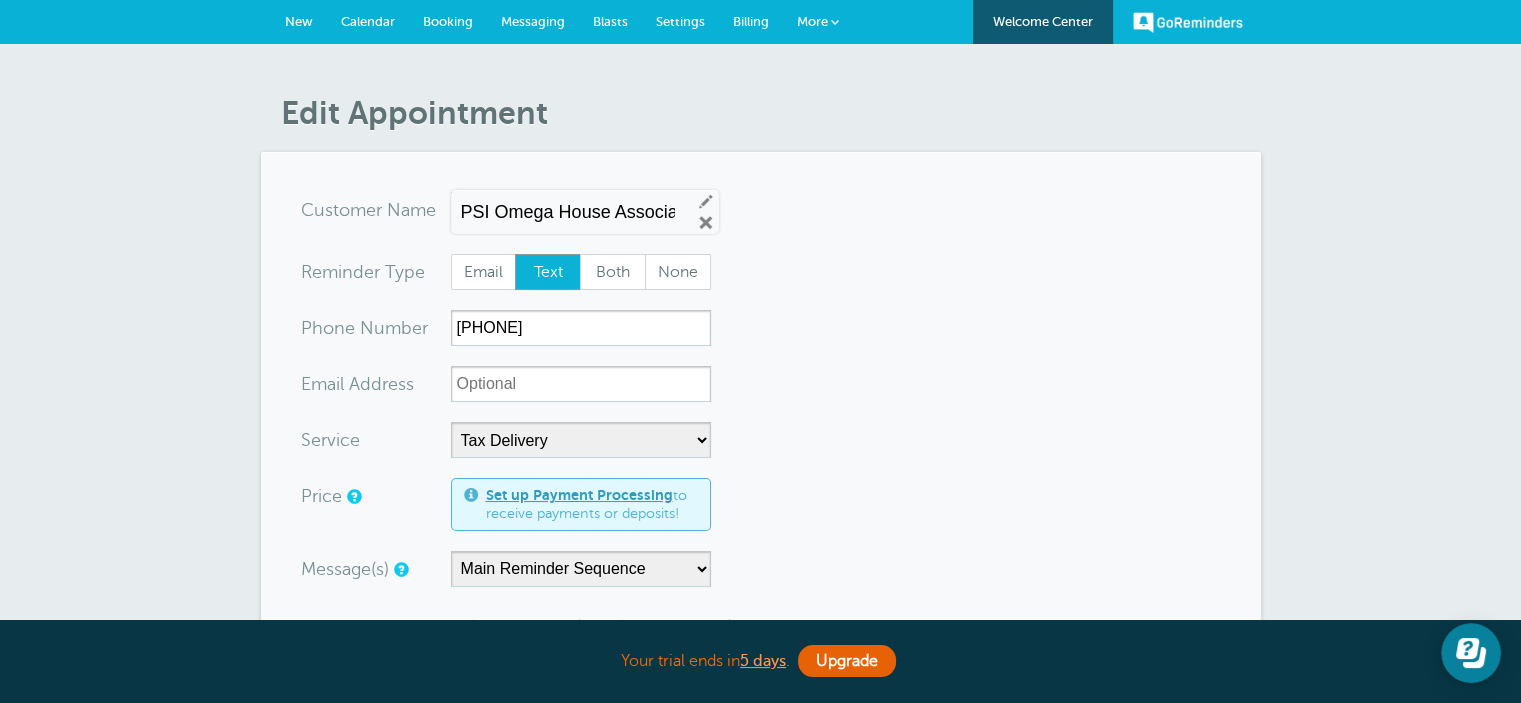 click on "GoReminders" at bounding box center [1188, 22] 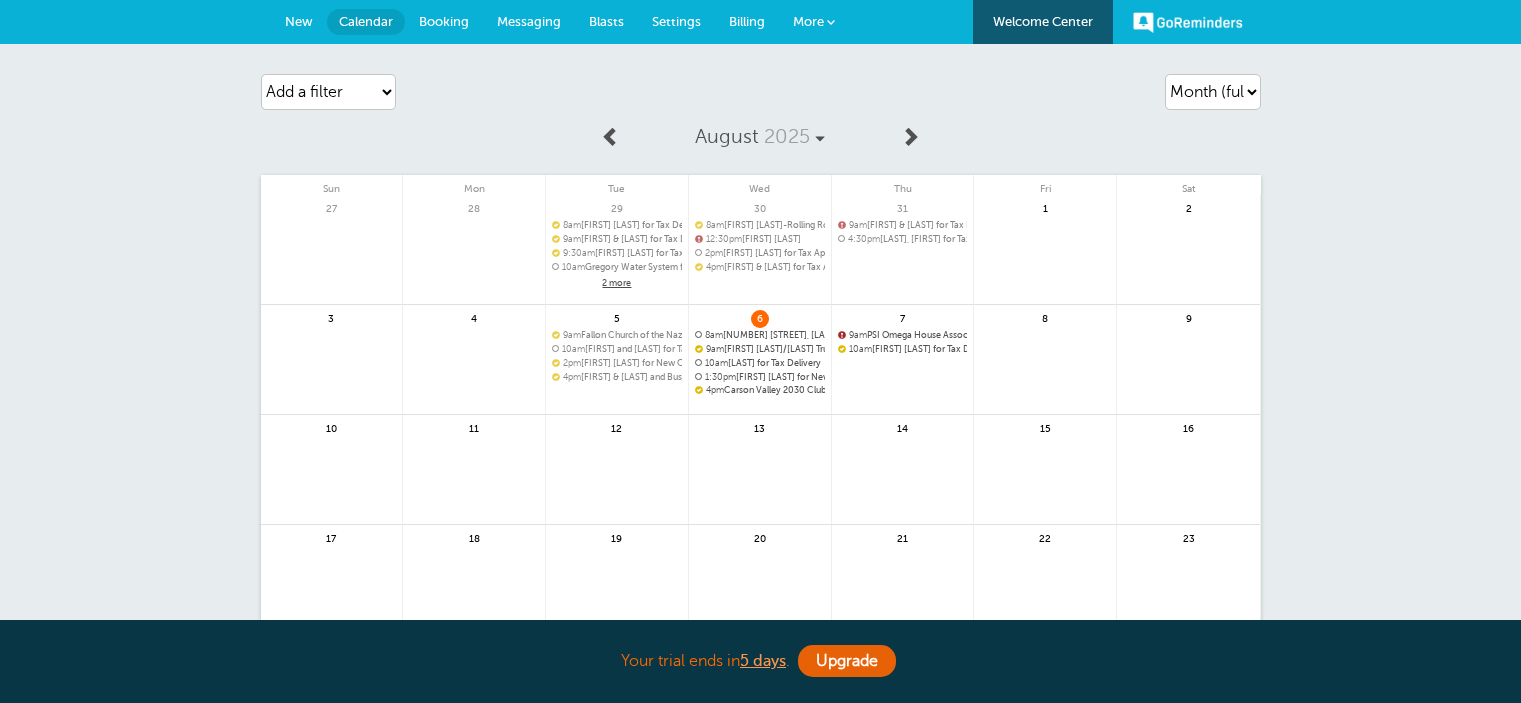 scroll, scrollTop: 0, scrollLeft: 0, axis: both 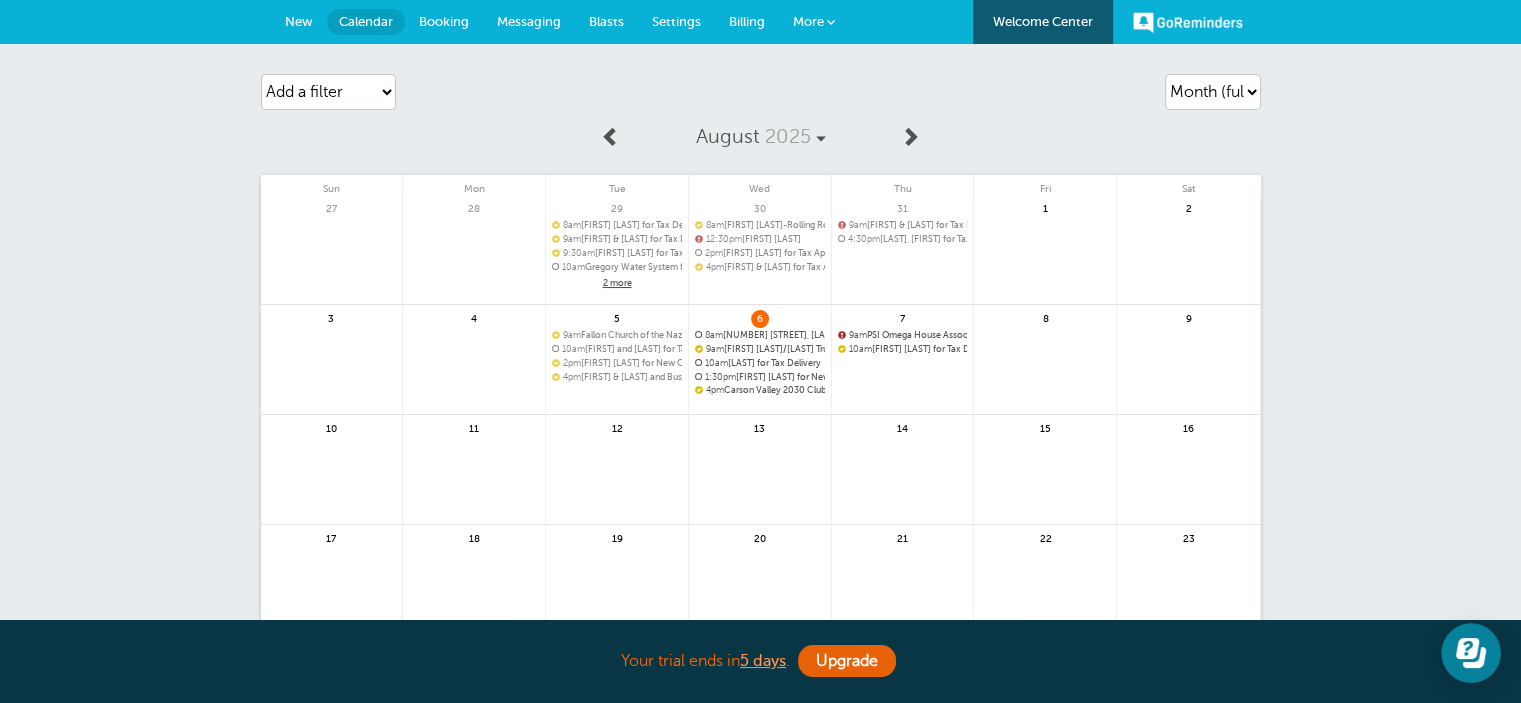 click on "[TIME]
[FIRST] [LAST] for Tax Delivery" at bounding box center [903, 349] 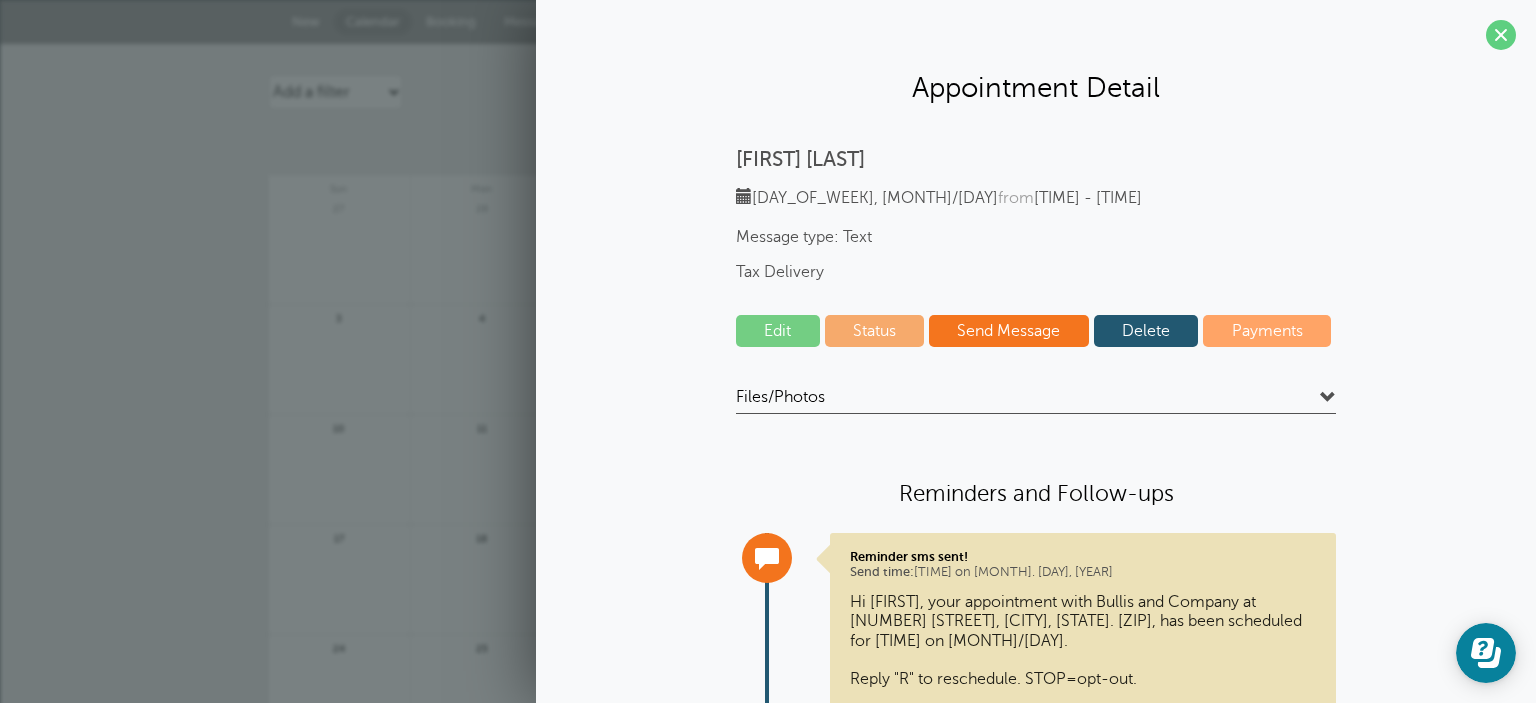 click on "Edit" at bounding box center [778, 331] 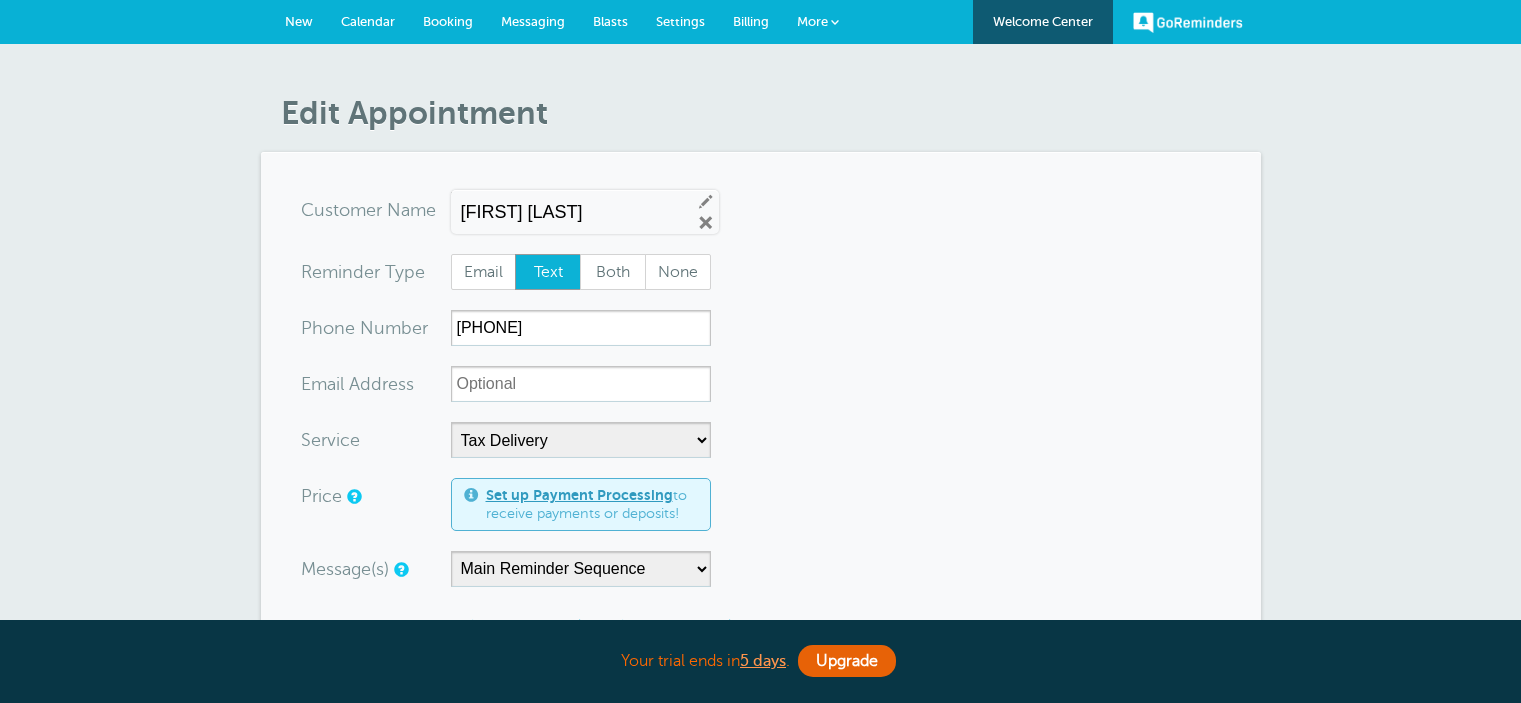scroll, scrollTop: 0, scrollLeft: 0, axis: both 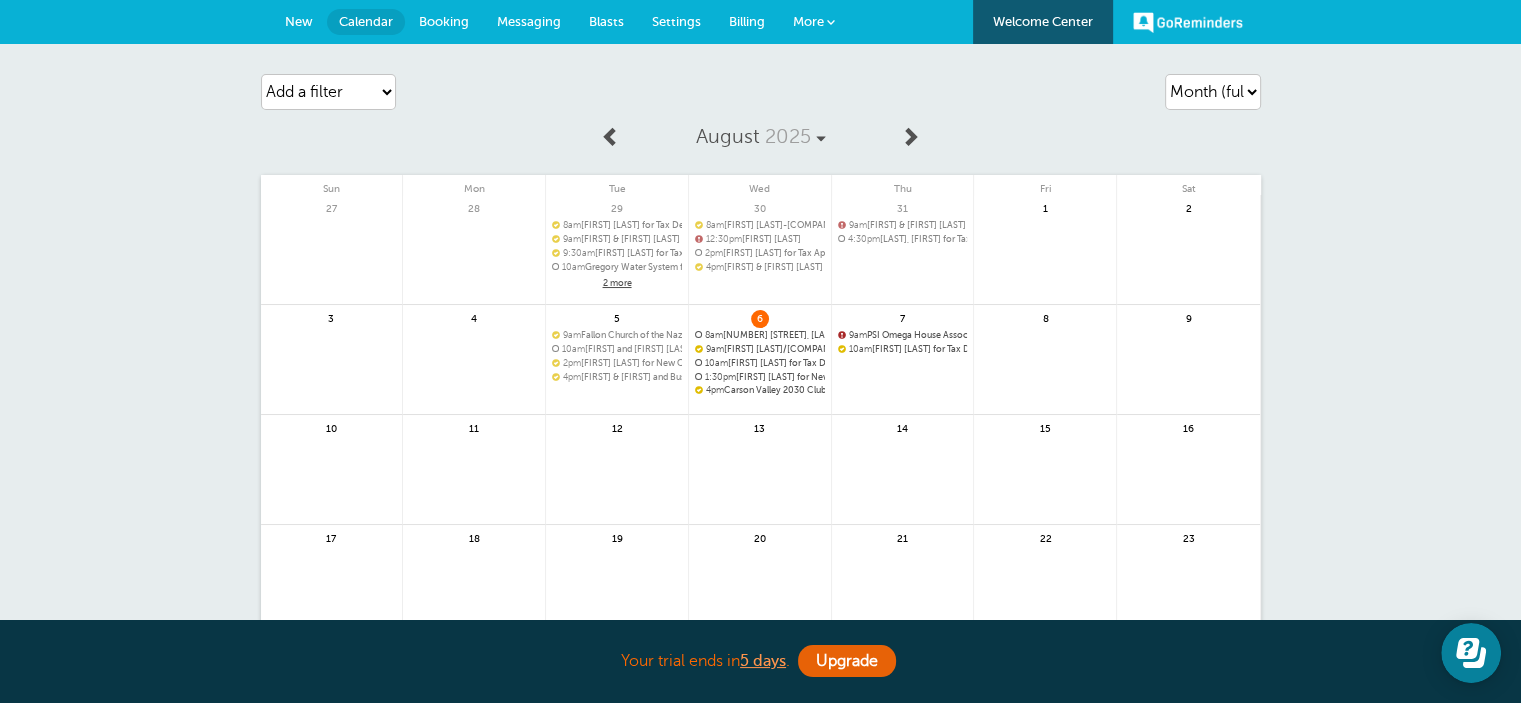 click on "9am
PSI Omega House Association for Tax Delivery" at bounding box center (903, 335) 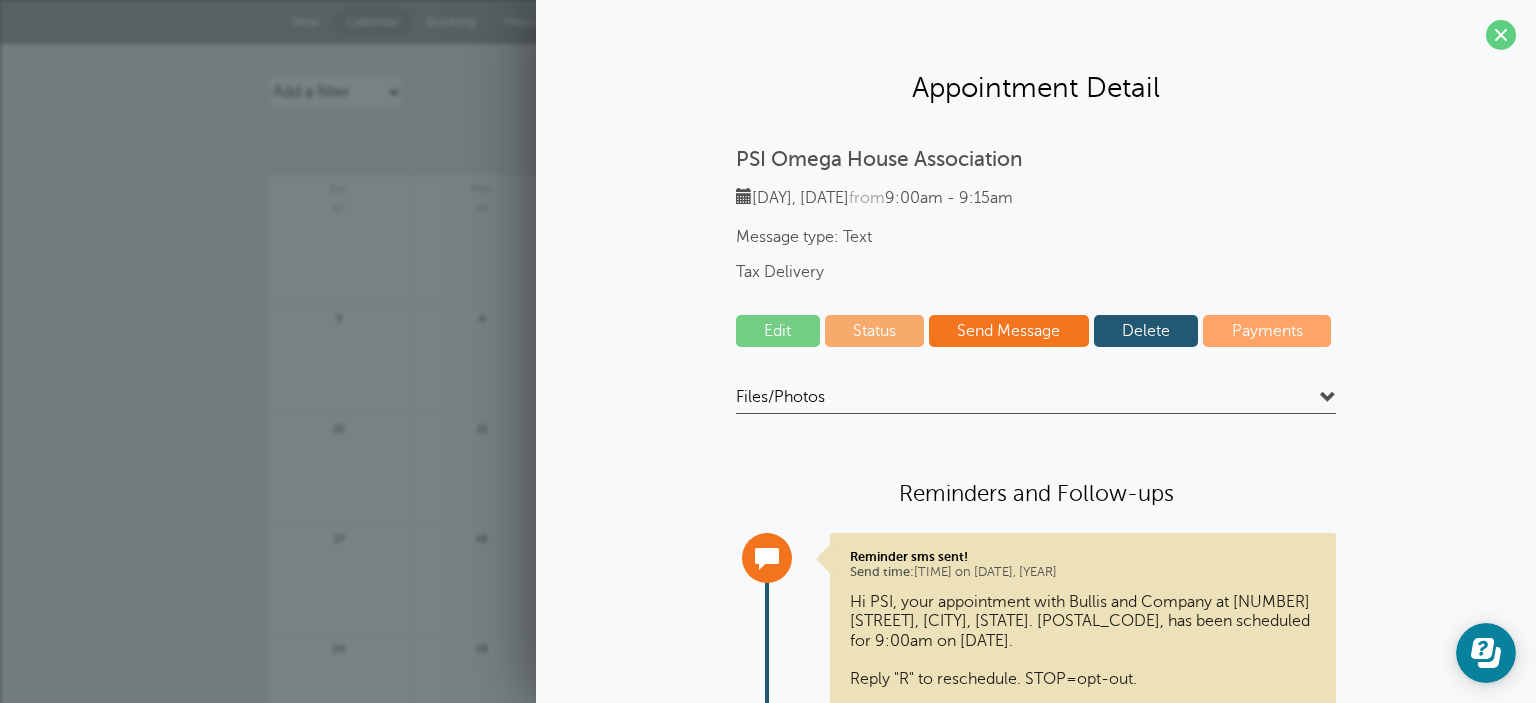 click on "Edit" at bounding box center (778, 331) 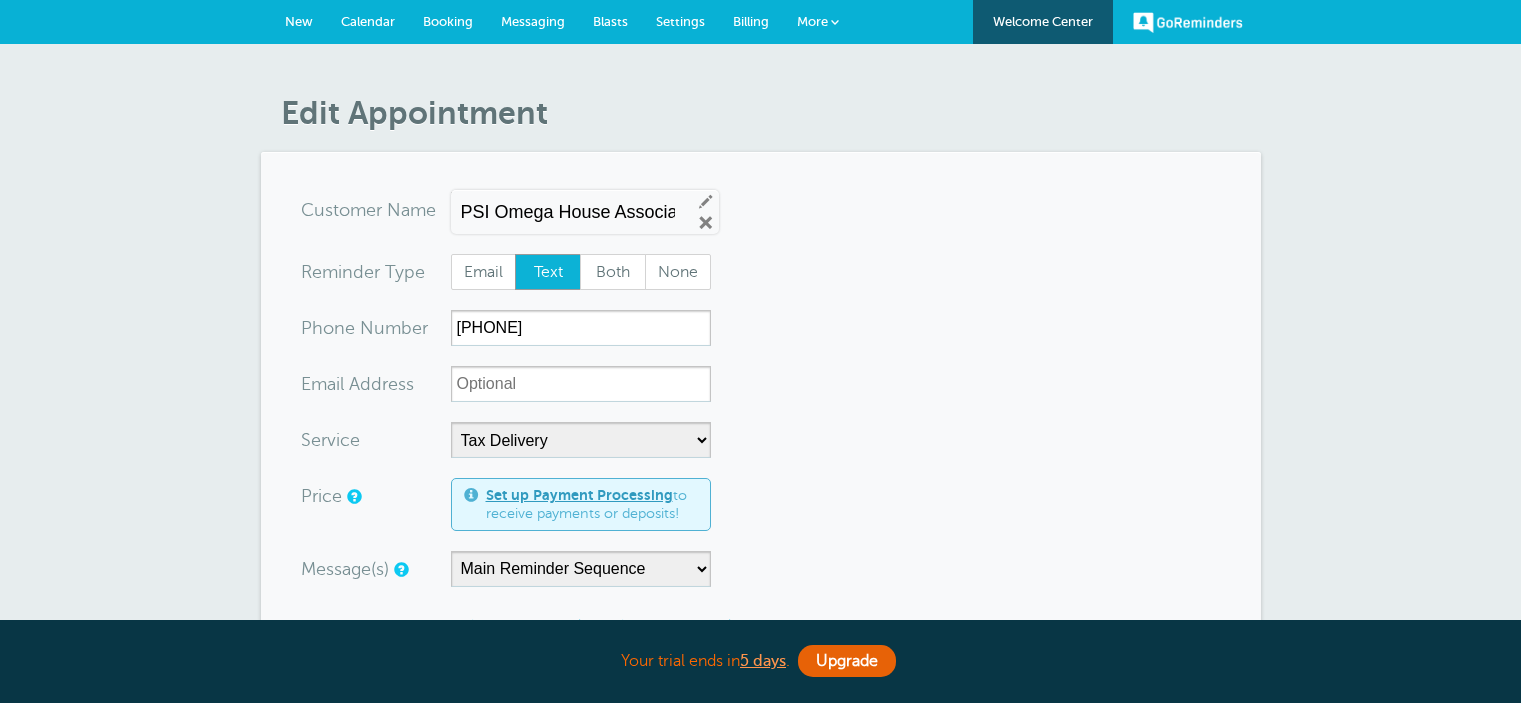 scroll, scrollTop: 0, scrollLeft: 0, axis: both 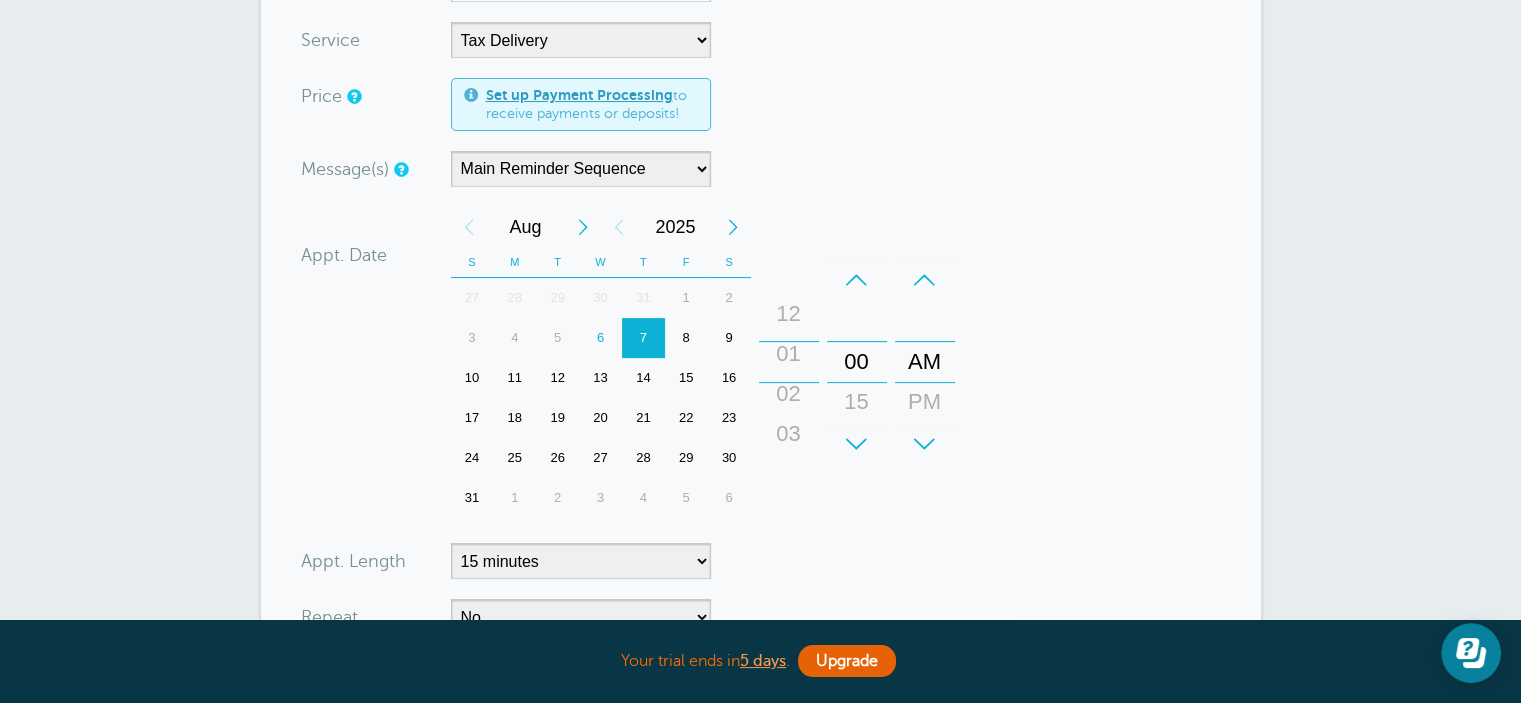 drag, startPoint x: 788, startPoint y: 420, endPoint x: 807, endPoint y: 732, distance: 312.578 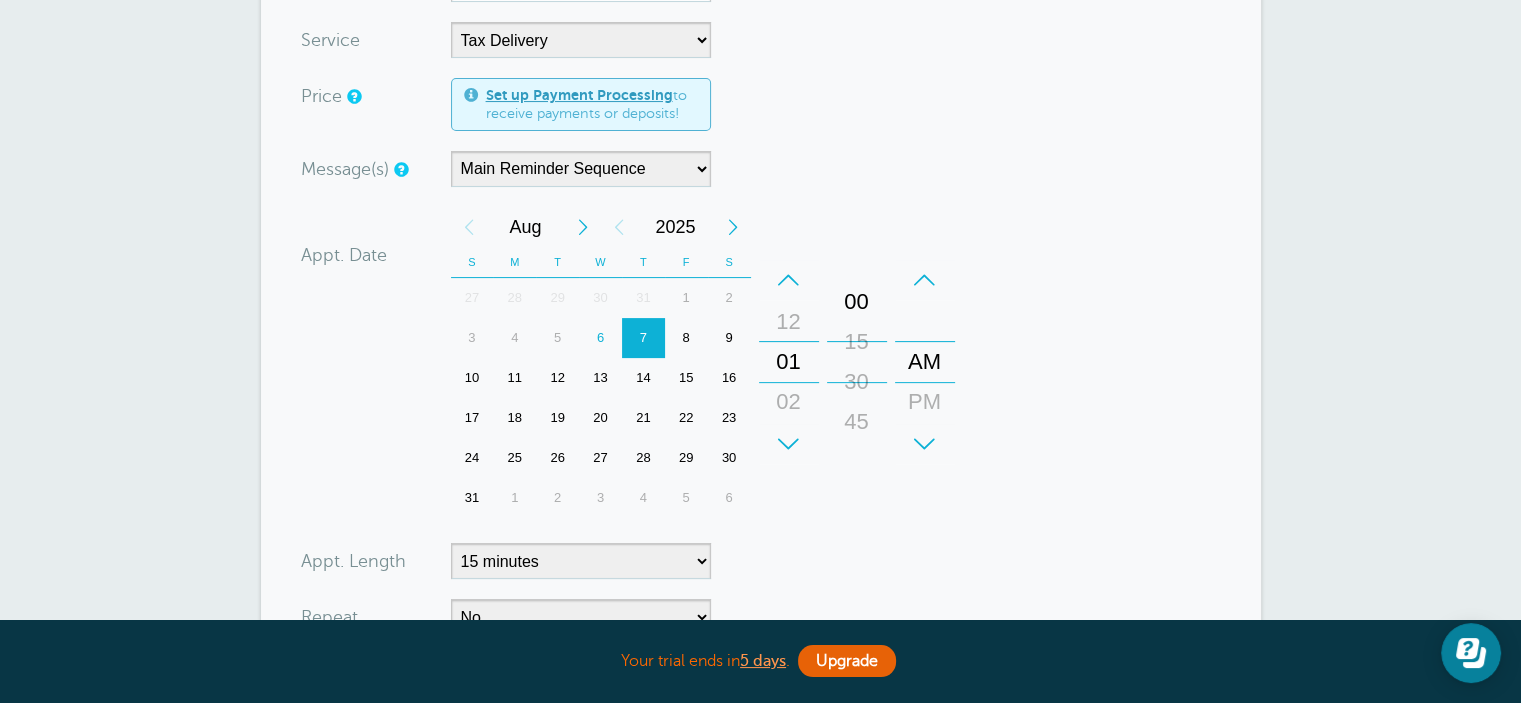 drag, startPoint x: 857, startPoint y: 391, endPoint x: 863, endPoint y: 331, distance: 60.299255 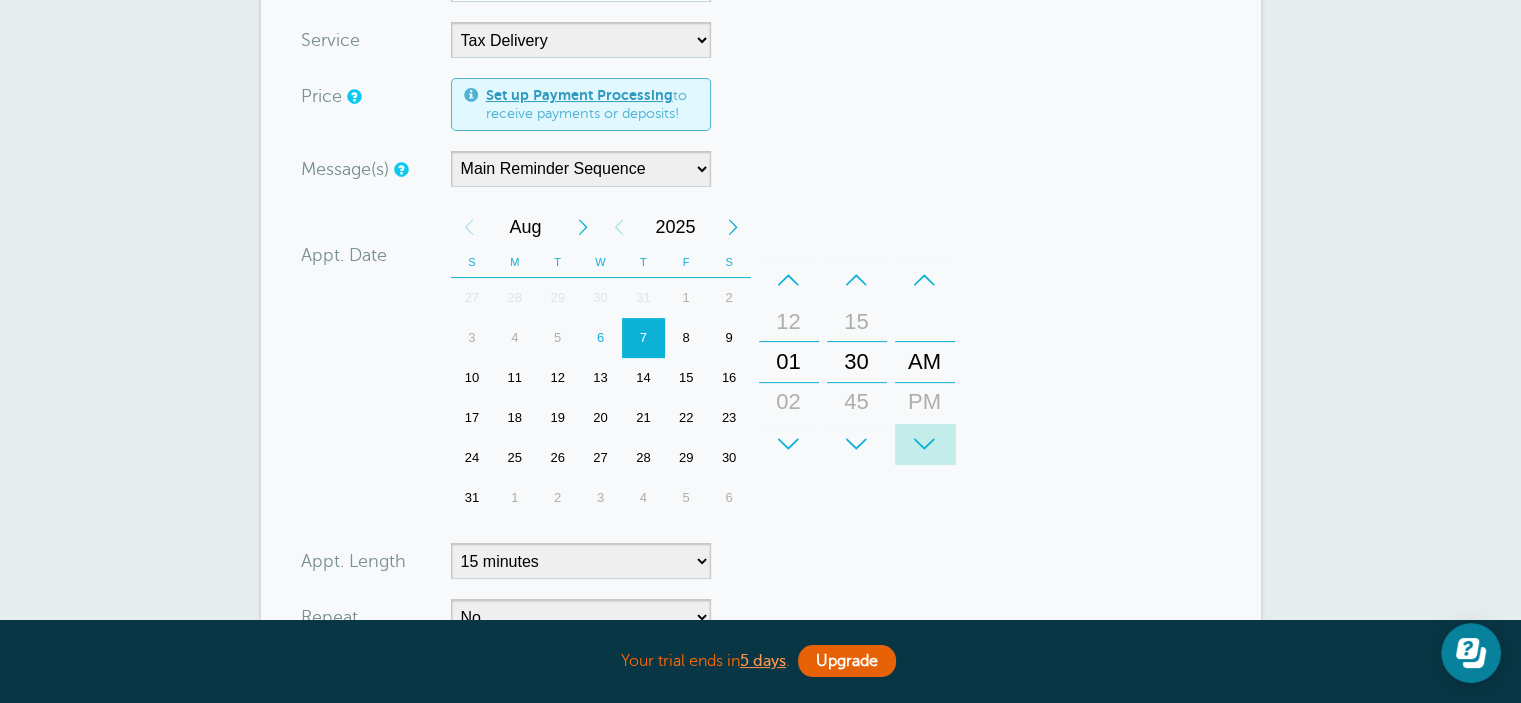 drag, startPoint x: 943, startPoint y: 423, endPoint x: 945, endPoint y: 358, distance: 65.03076 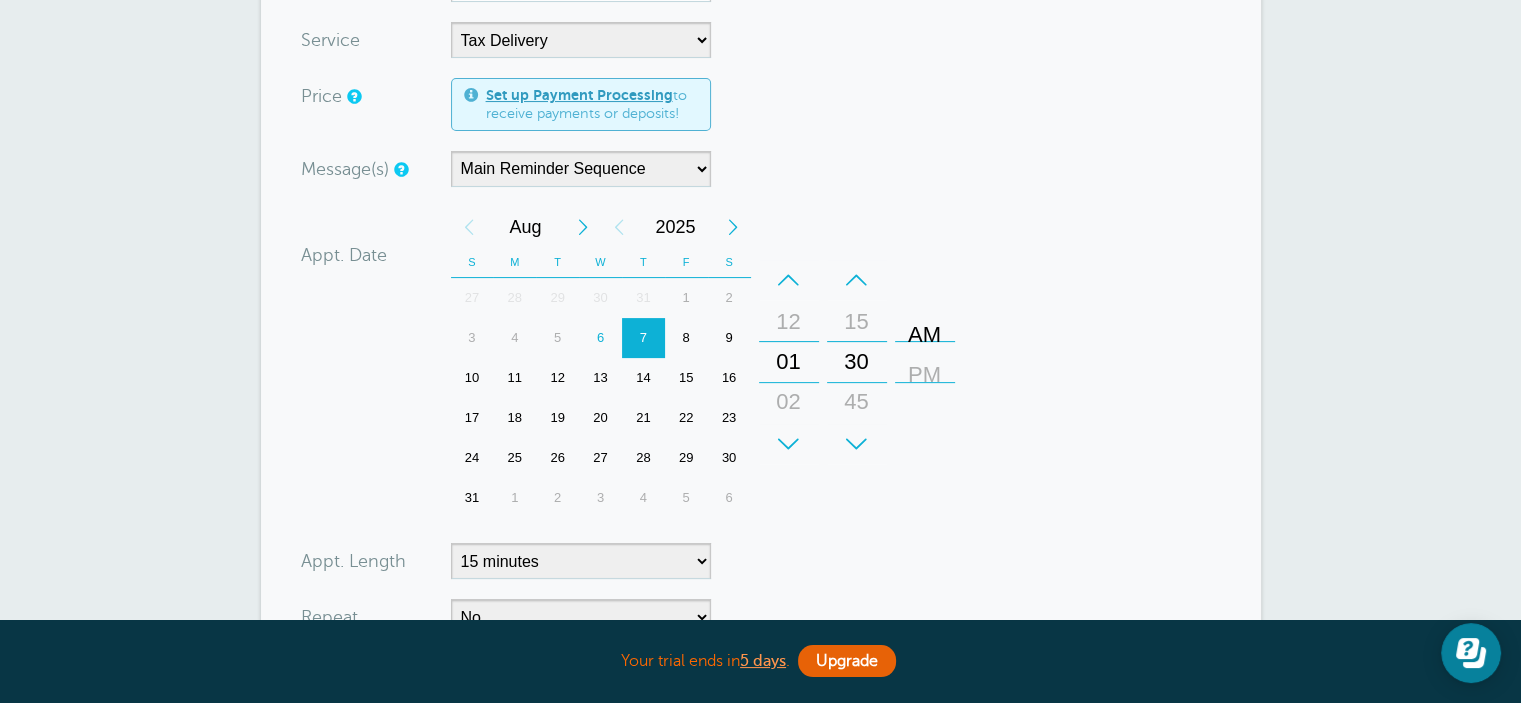 drag, startPoint x: 937, startPoint y: 417, endPoint x: 934, endPoint y: 398, distance: 19.235384 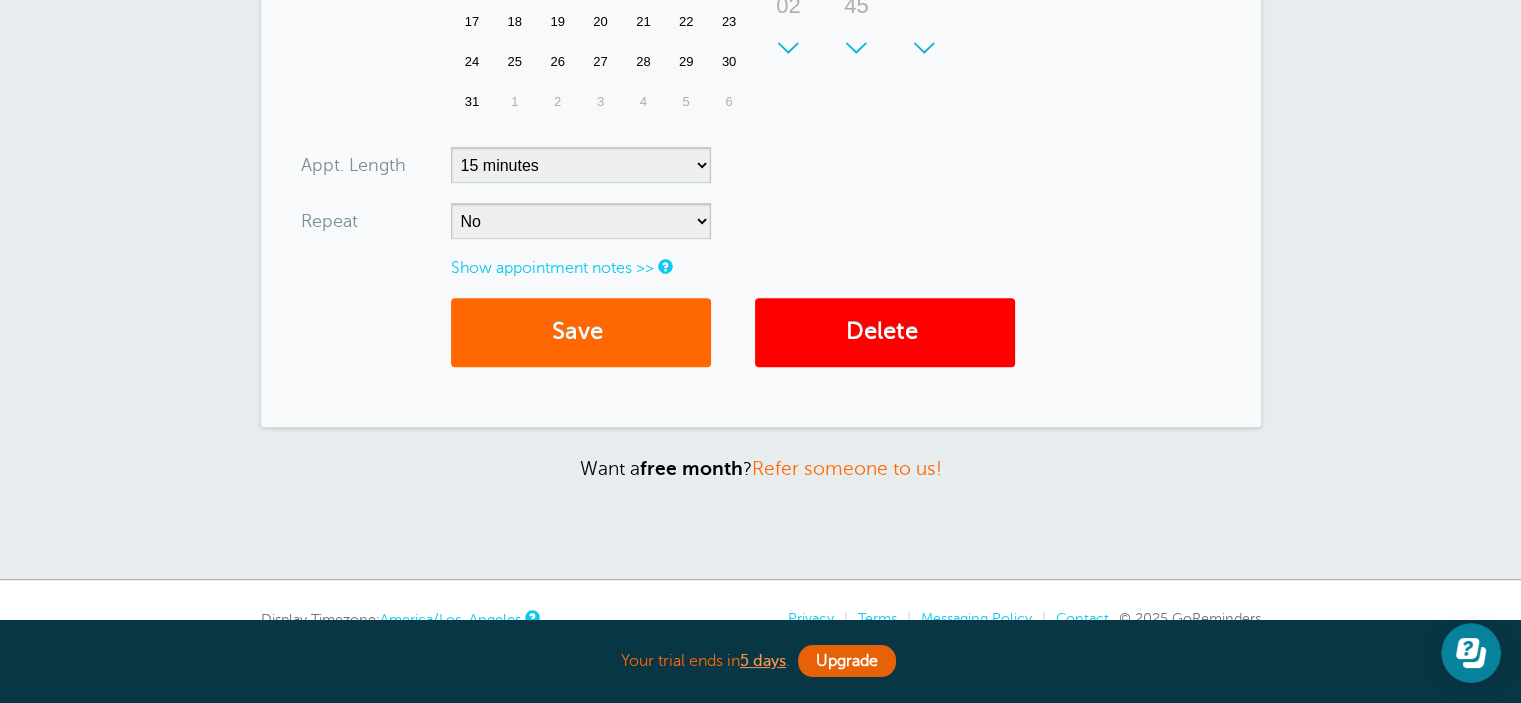 scroll, scrollTop: 800, scrollLeft: 0, axis: vertical 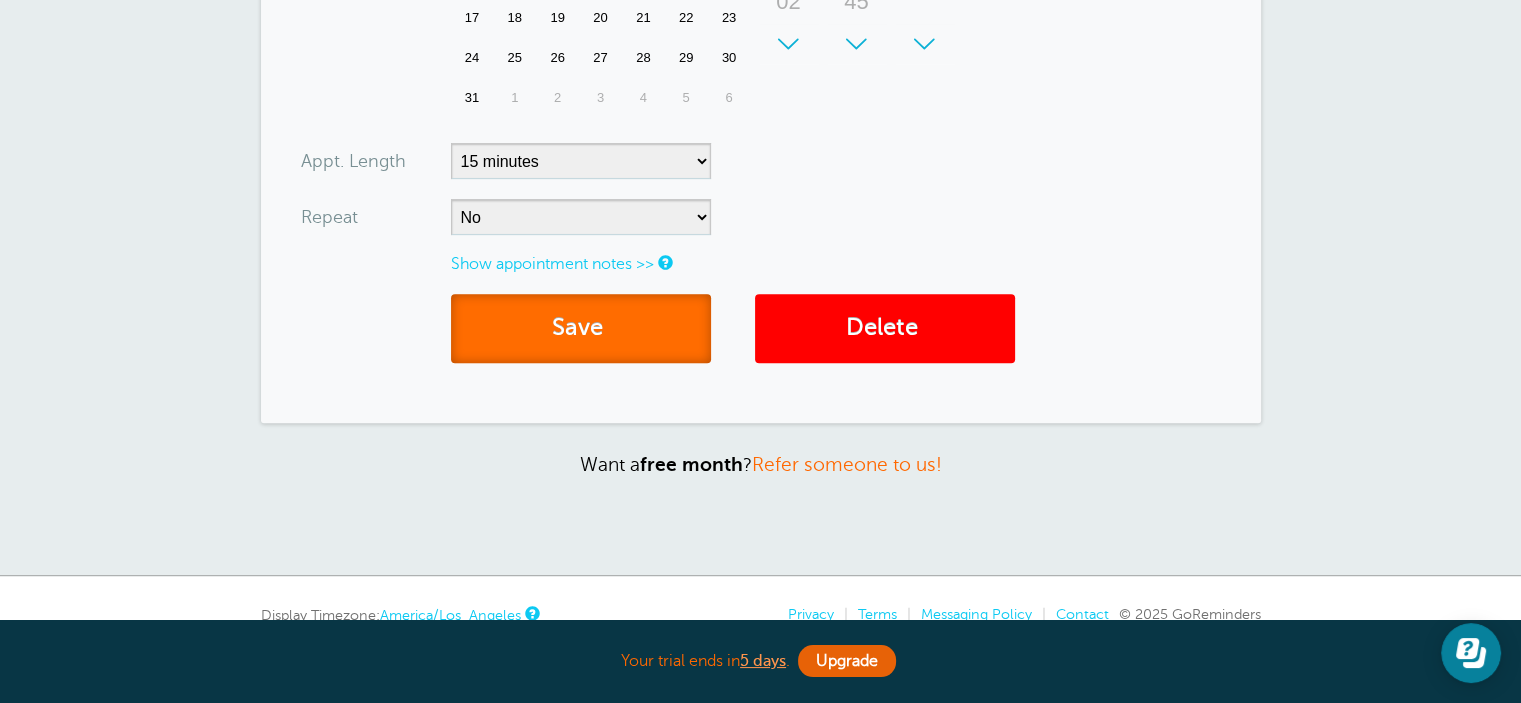 click on "Save" at bounding box center [581, 328] 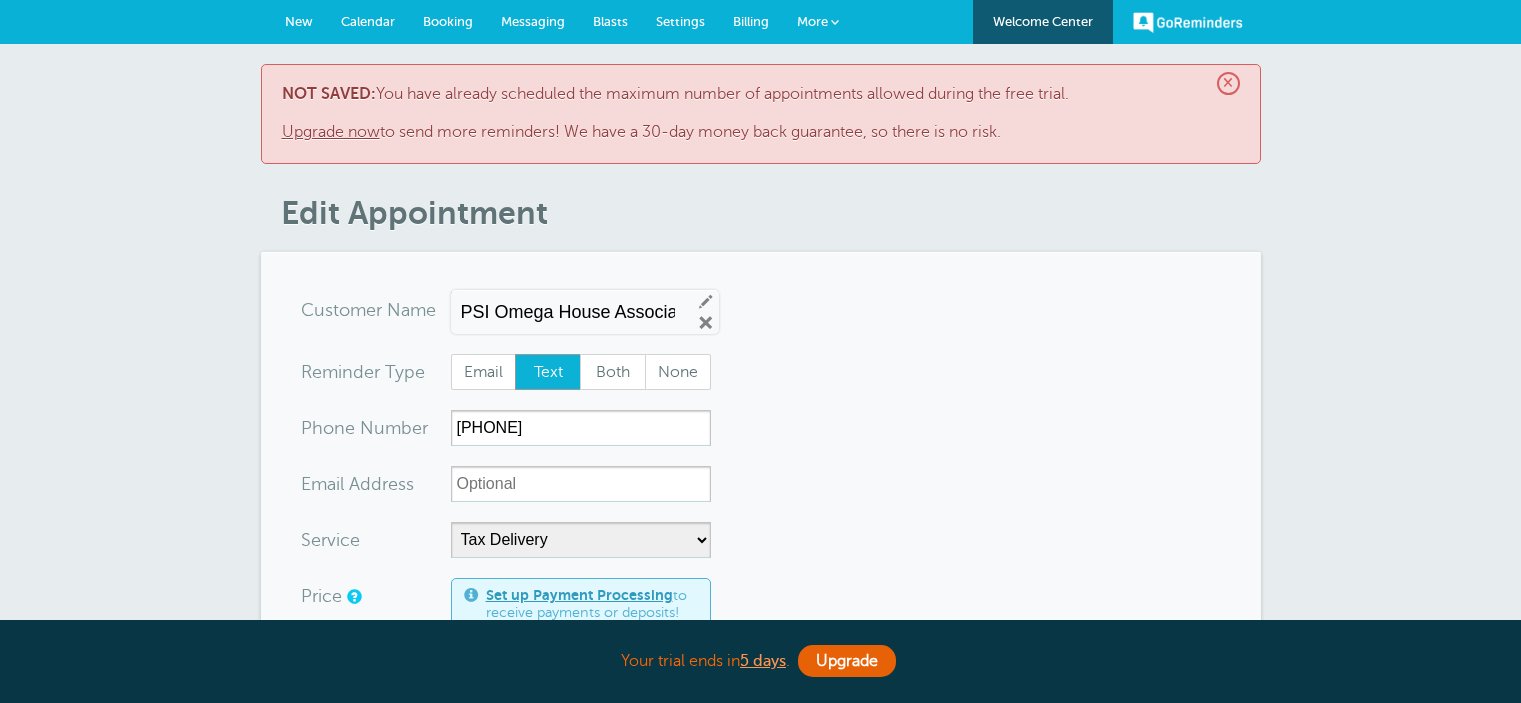 scroll, scrollTop: 0, scrollLeft: 0, axis: both 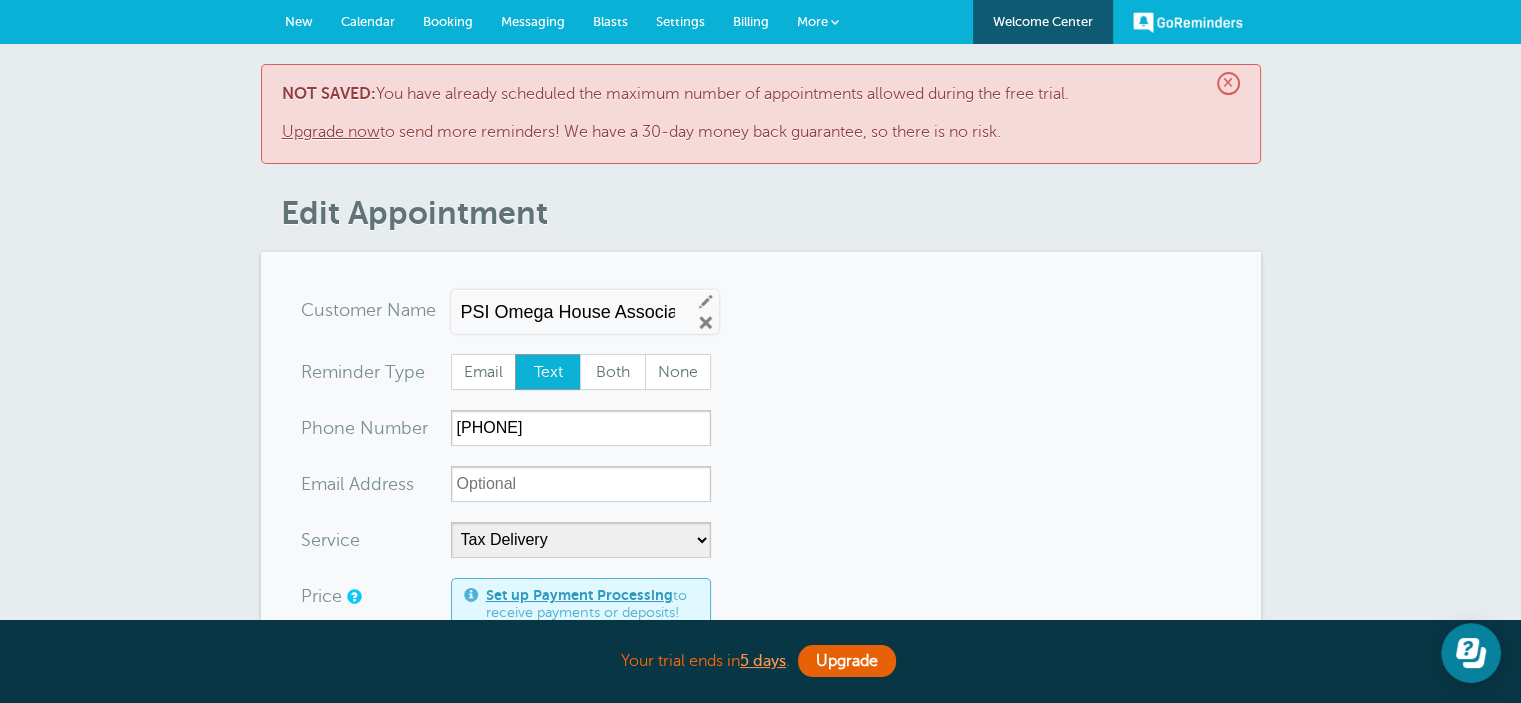 click on "×" at bounding box center (1228, 83) 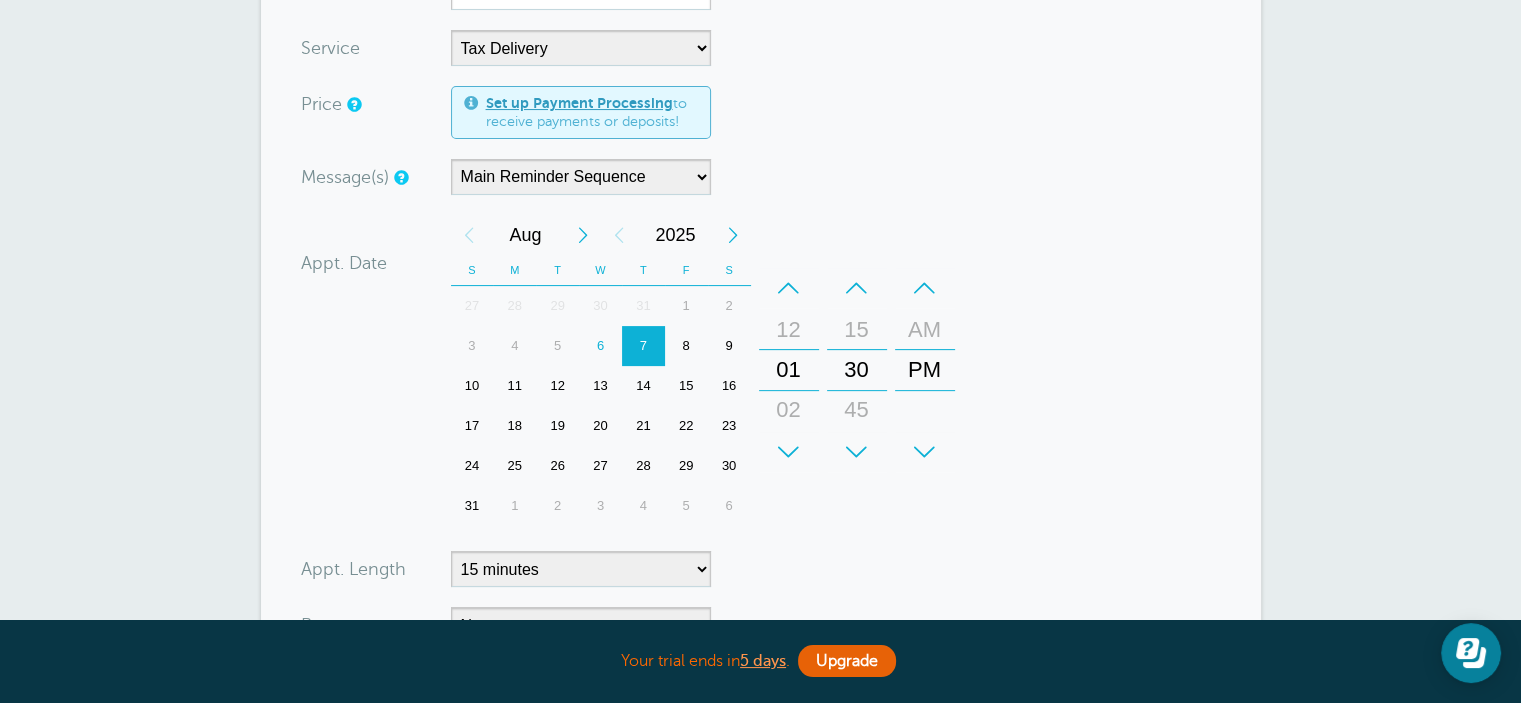 scroll, scrollTop: 500, scrollLeft: 0, axis: vertical 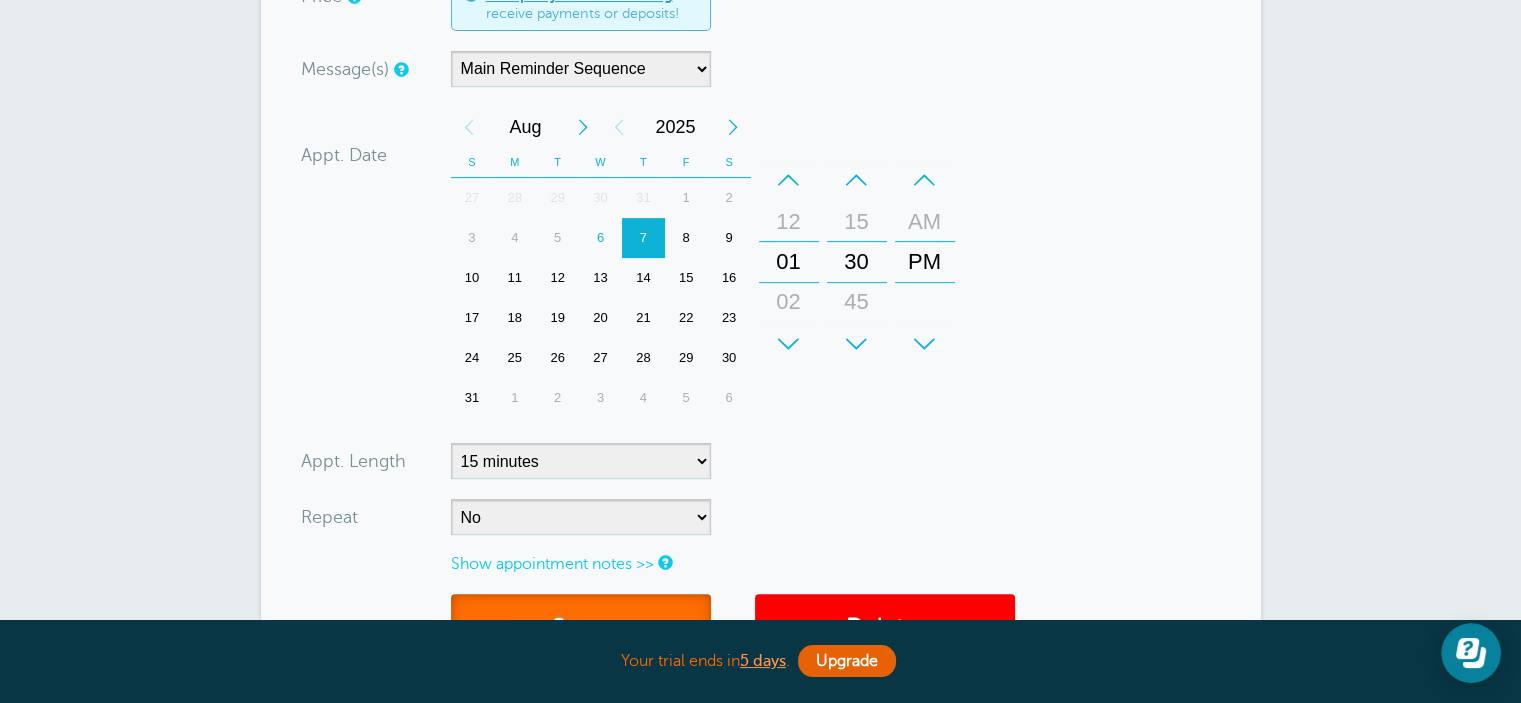 click on "Save" at bounding box center (581, 628) 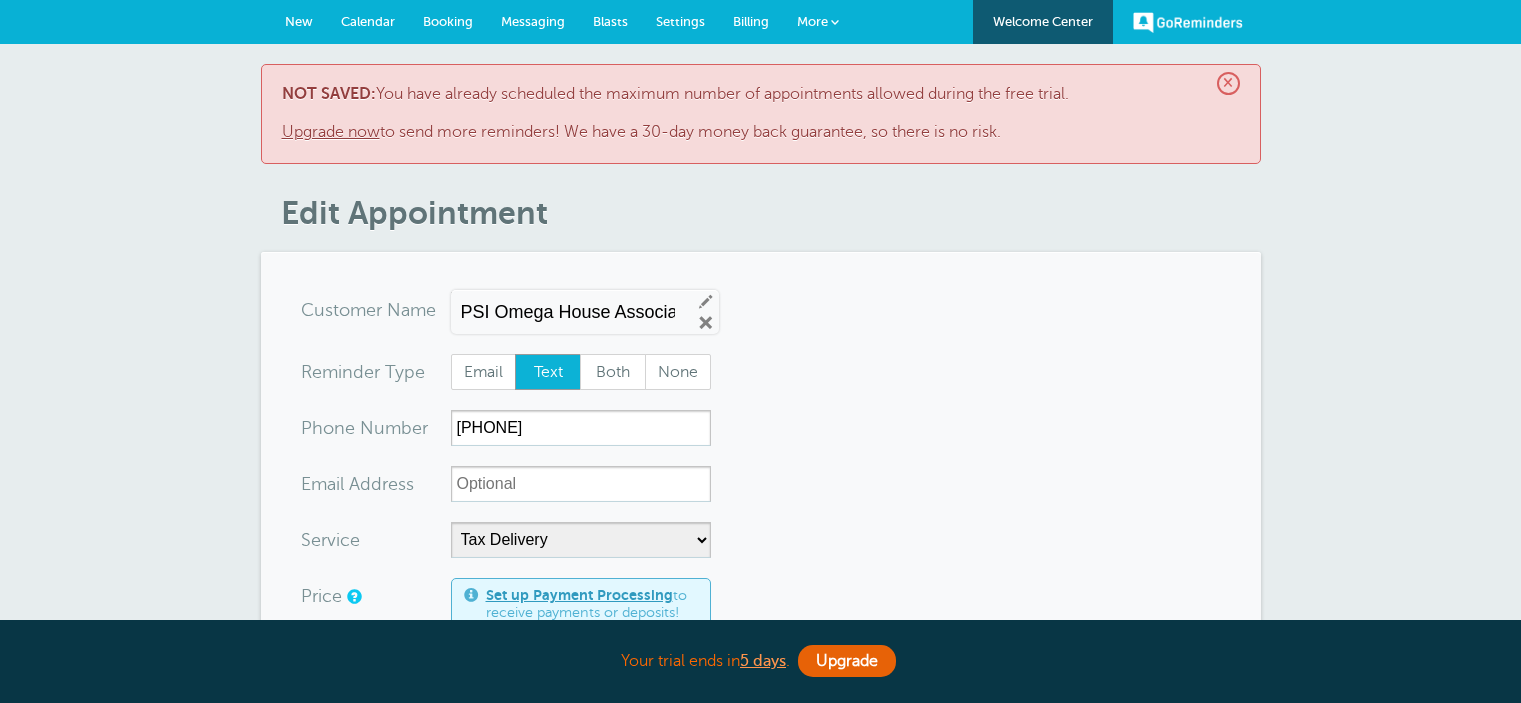 scroll, scrollTop: 0, scrollLeft: 0, axis: both 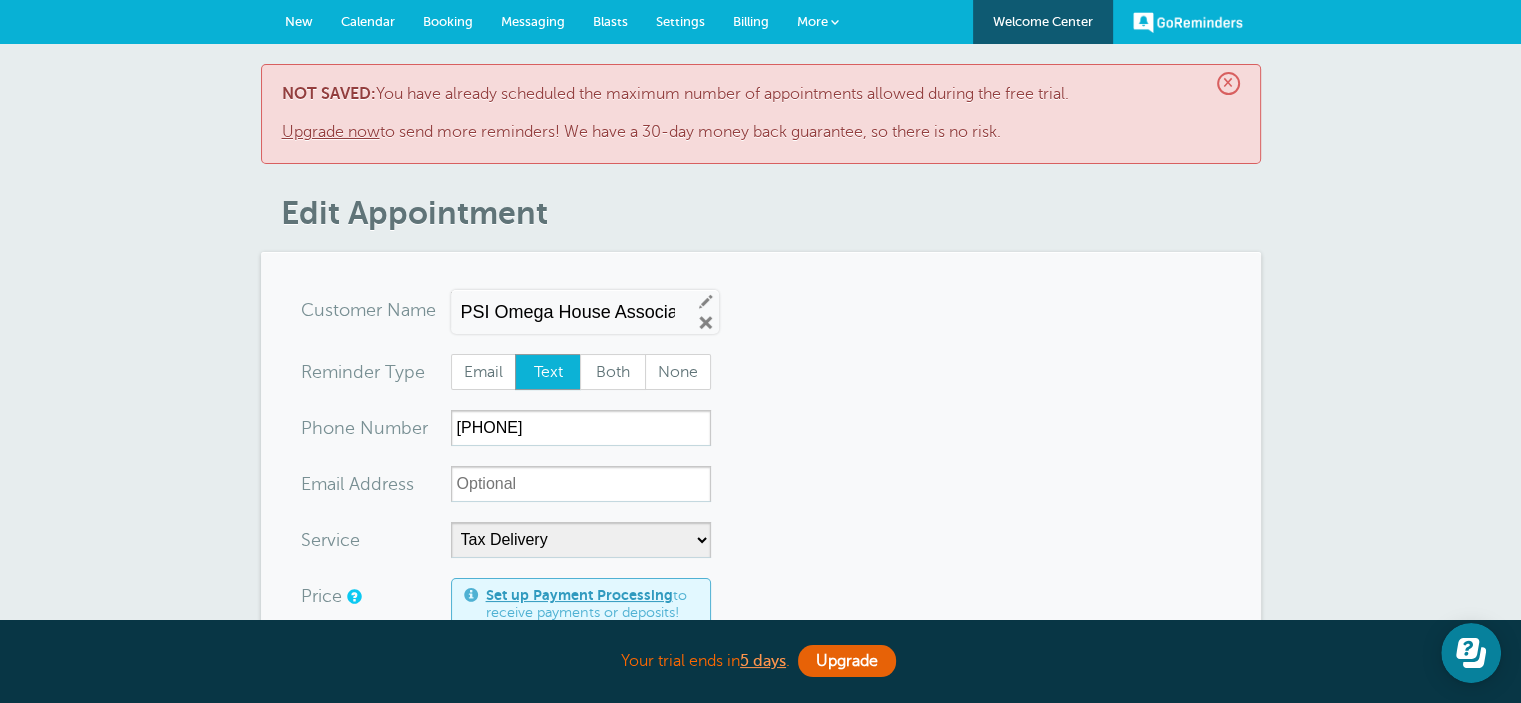 click on "×" at bounding box center (1228, 83) 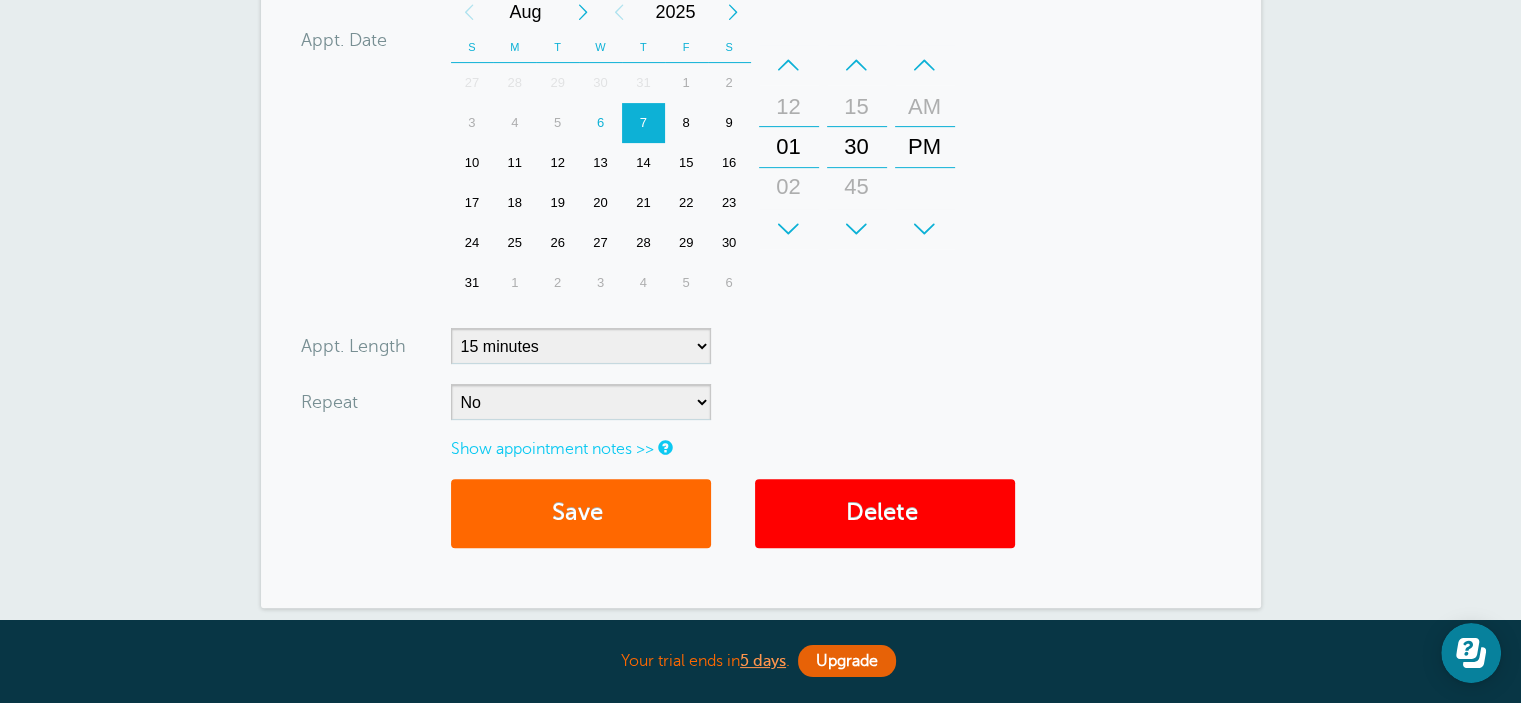 scroll, scrollTop: 700, scrollLeft: 0, axis: vertical 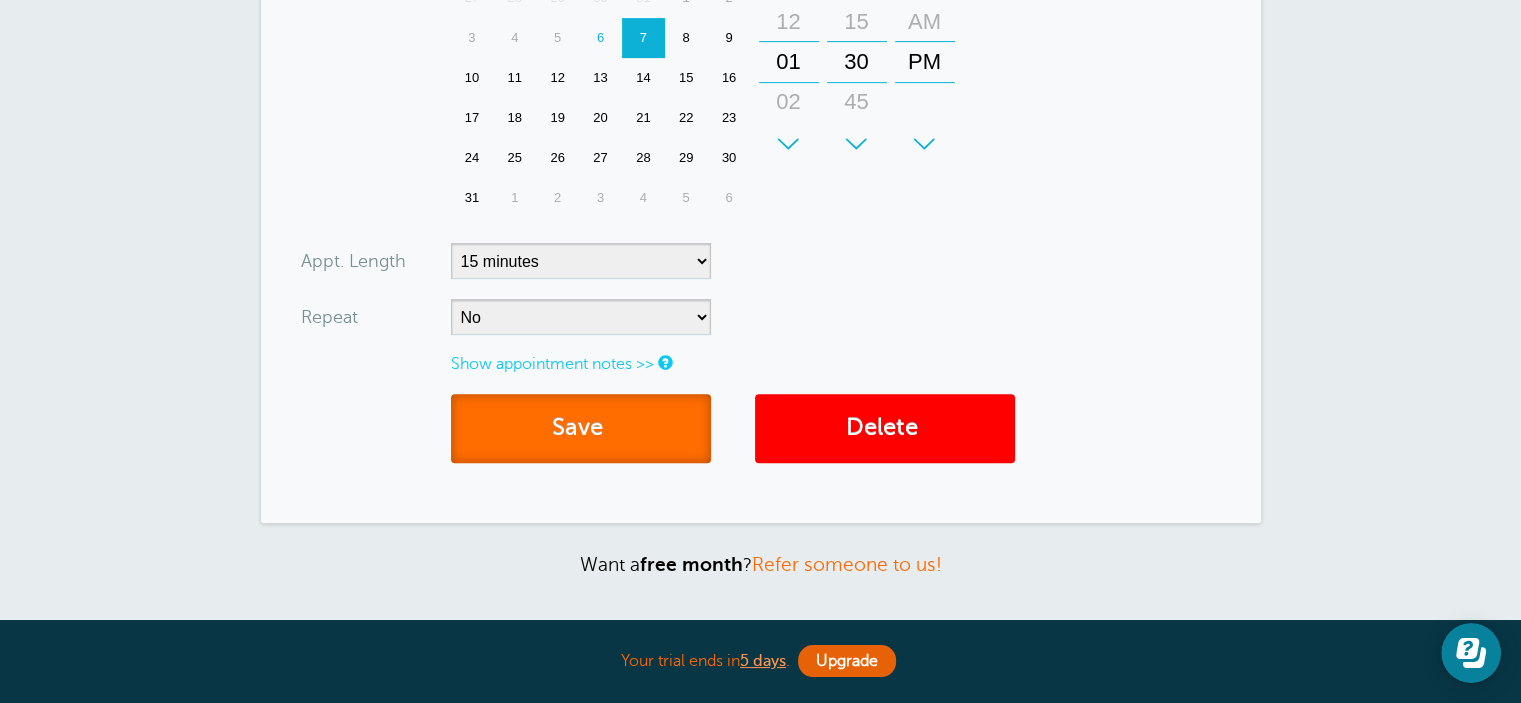 click on "Save" at bounding box center [581, 428] 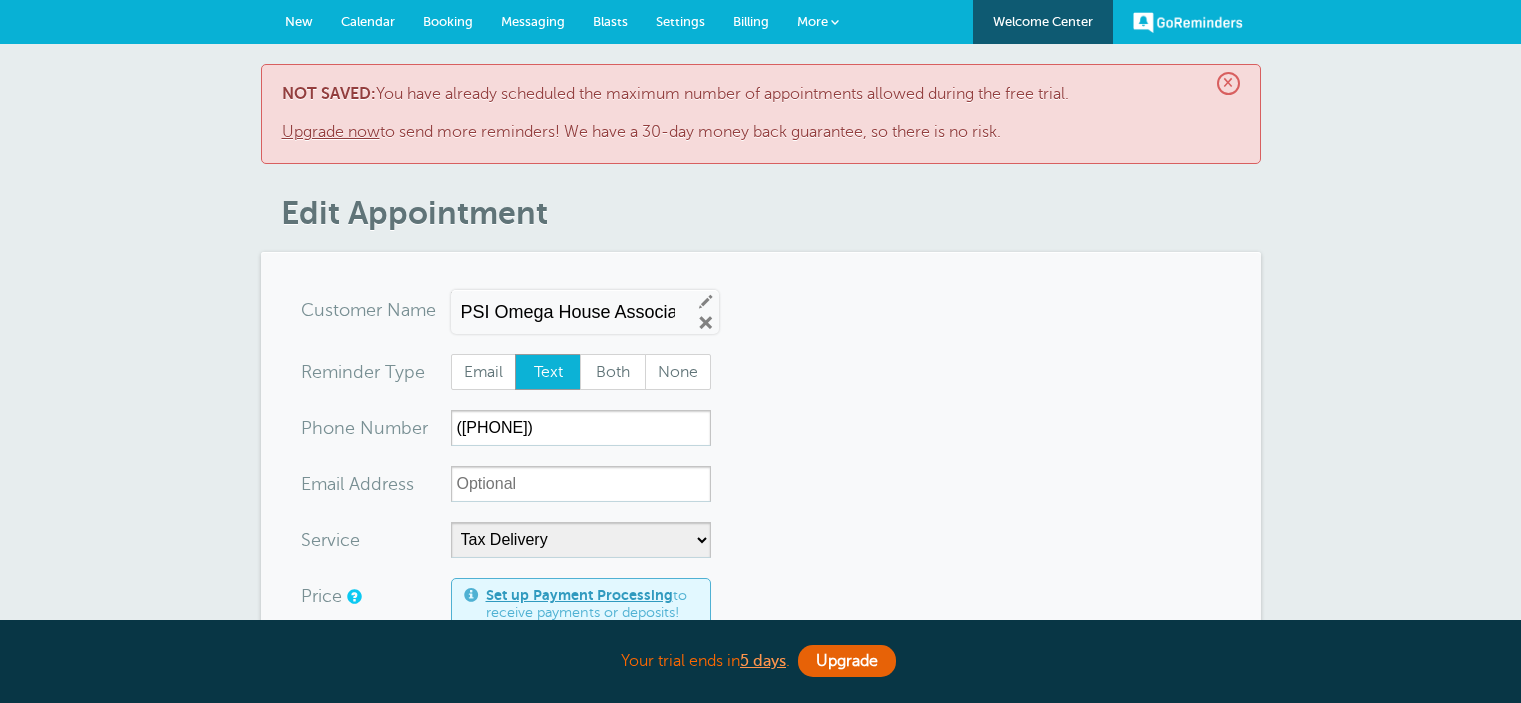 scroll, scrollTop: 0, scrollLeft: 0, axis: both 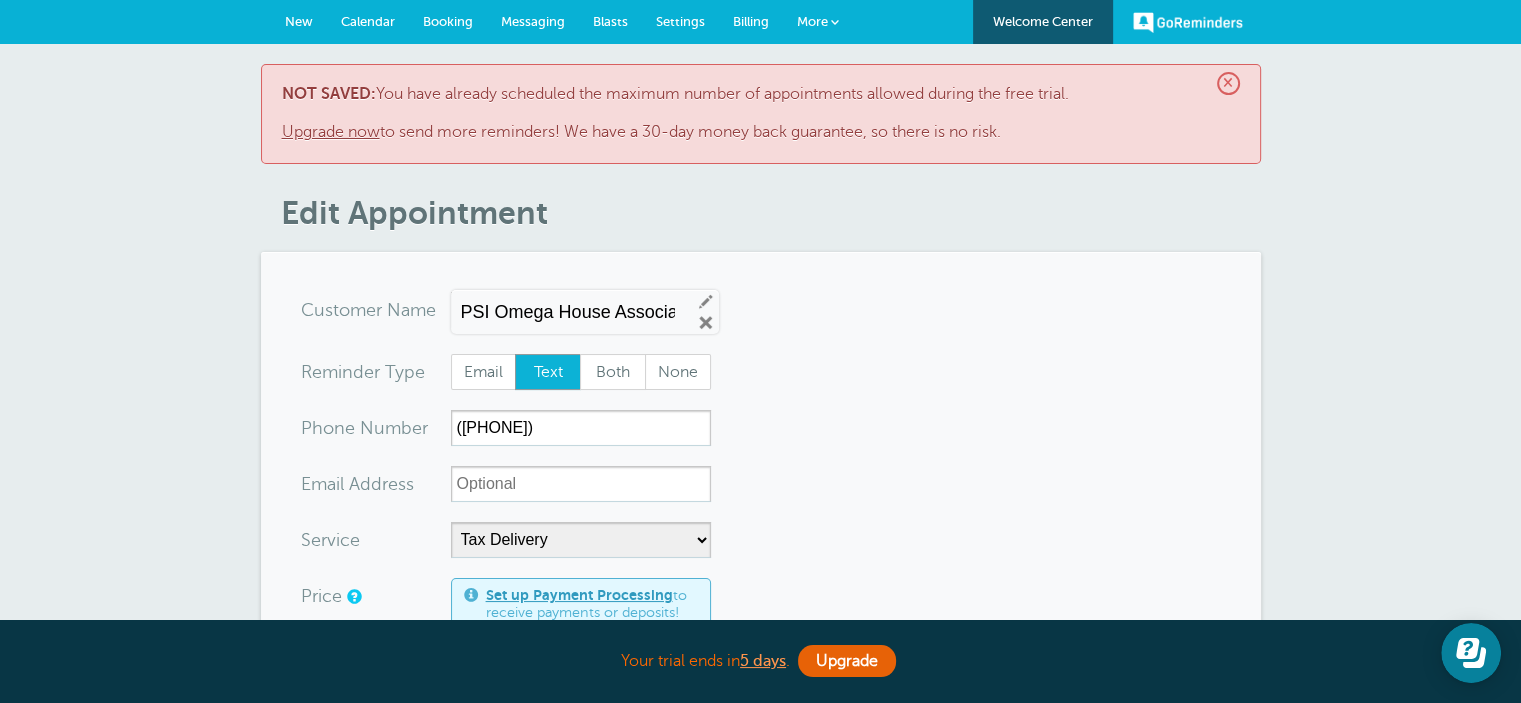 click on "×" at bounding box center [1228, 83] 